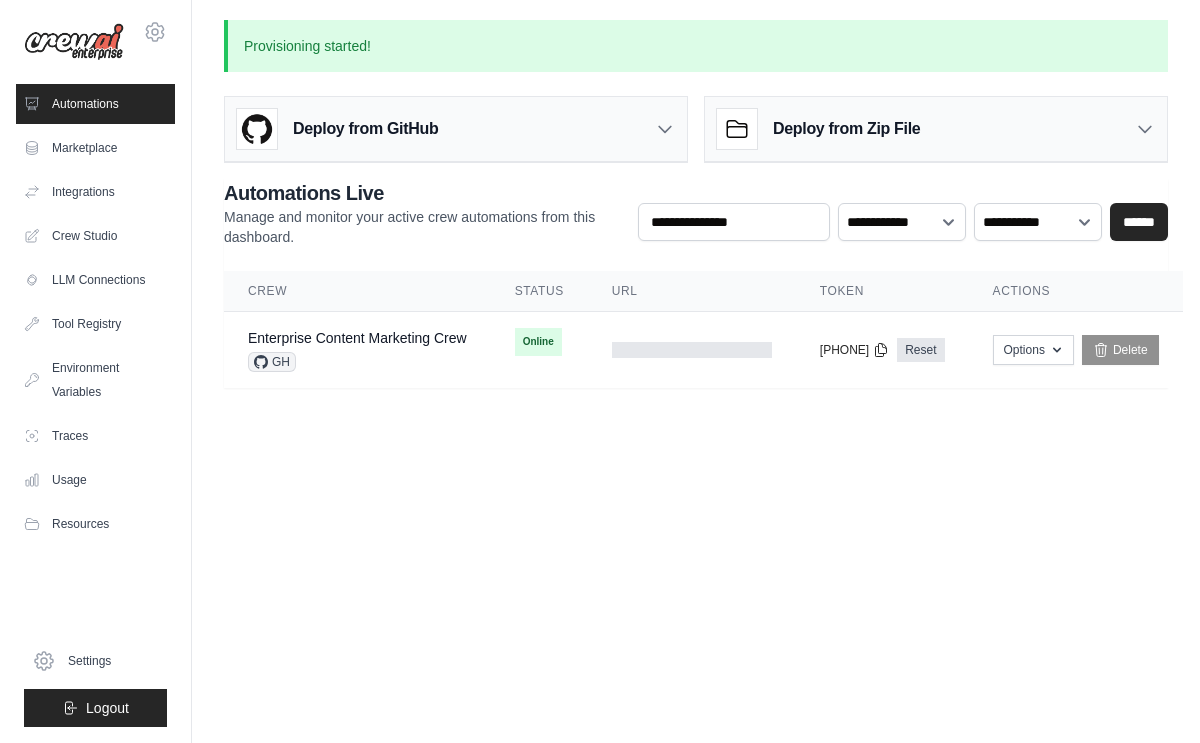 scroll, scrollTop: 0, scrollLeft: 0, axis: both 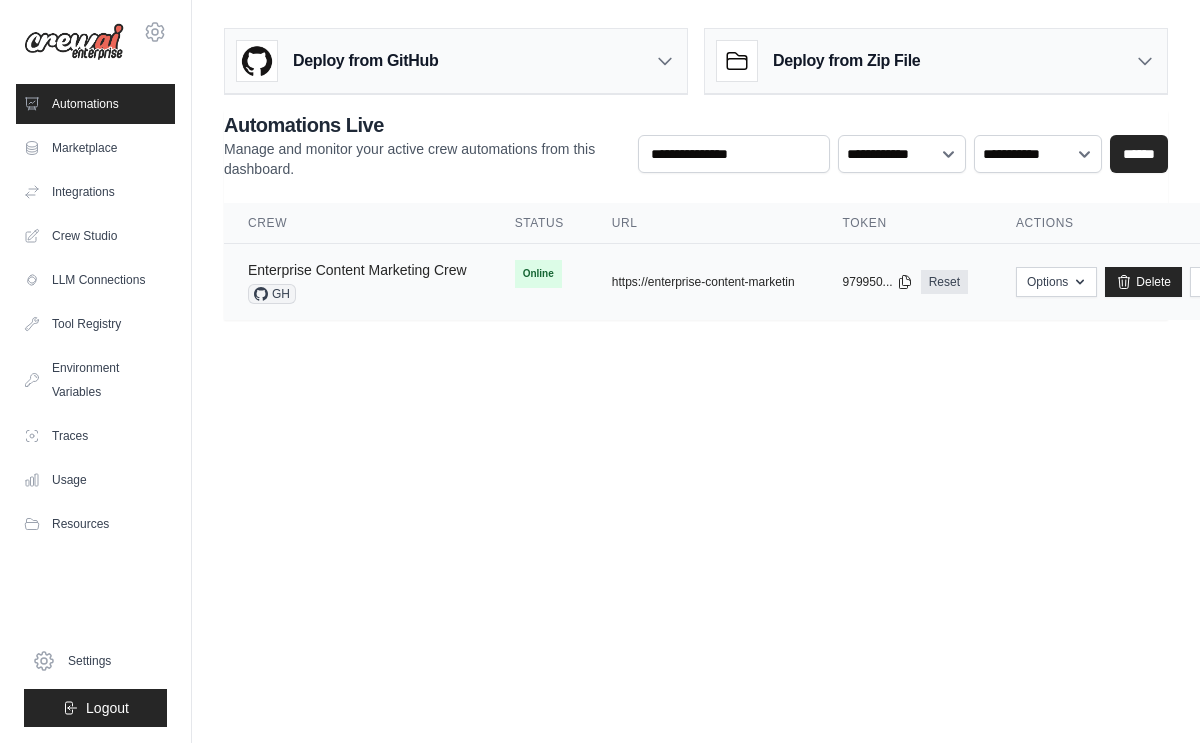 click on "Enterprise Content Marketing Crew" at bounding box center [357, 270] 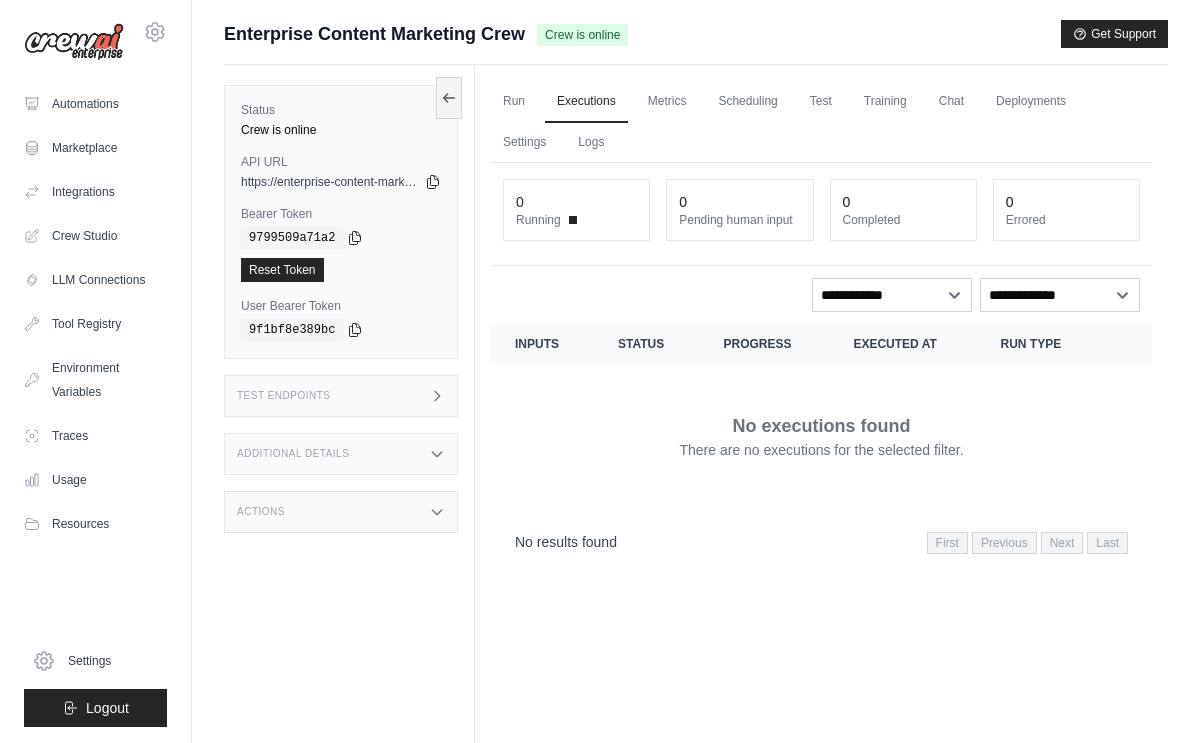 click on "Additional Details" at bounding box center (293, 454) 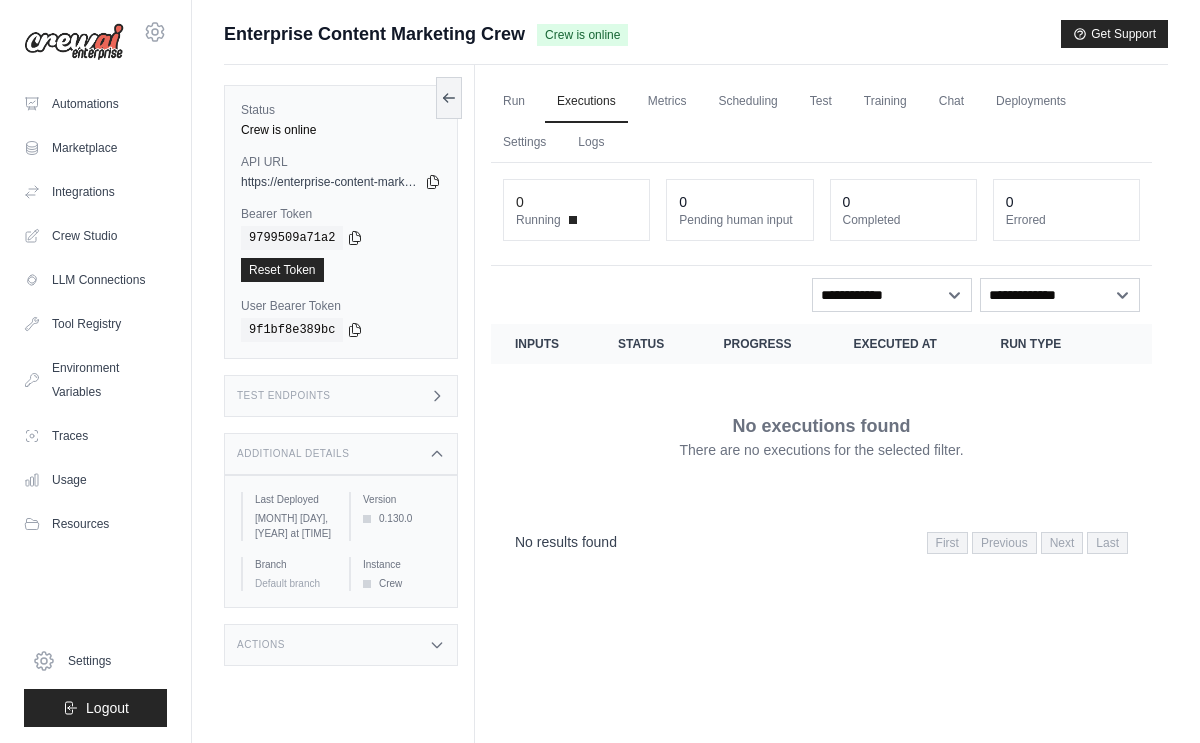click on "Test Endpoints" at bounding box center [341, 396] 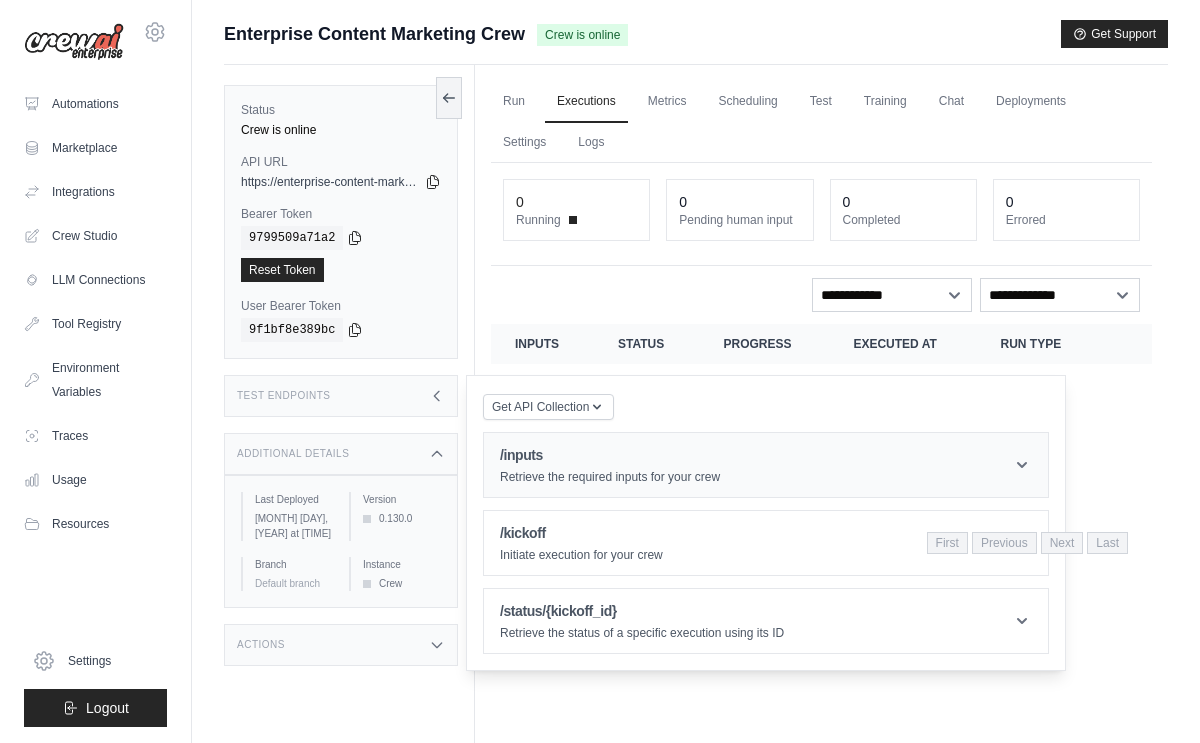 click 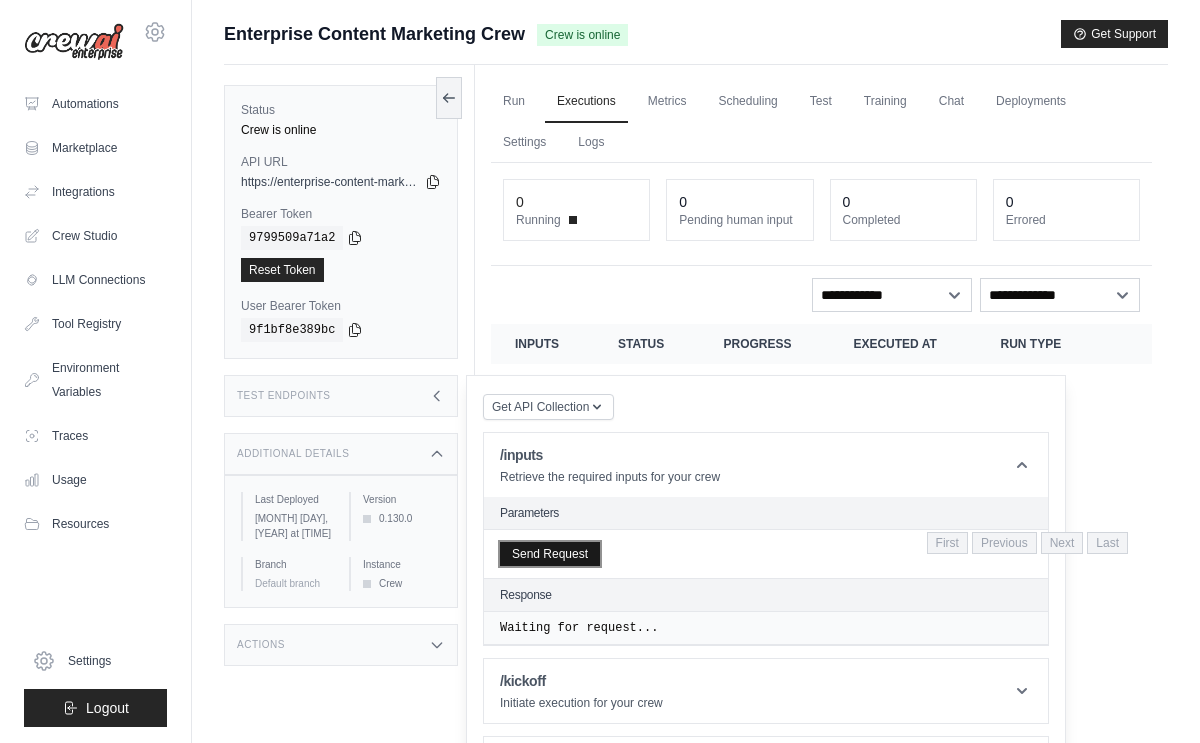 click on "Send Request" at bounding box center (550, 554) 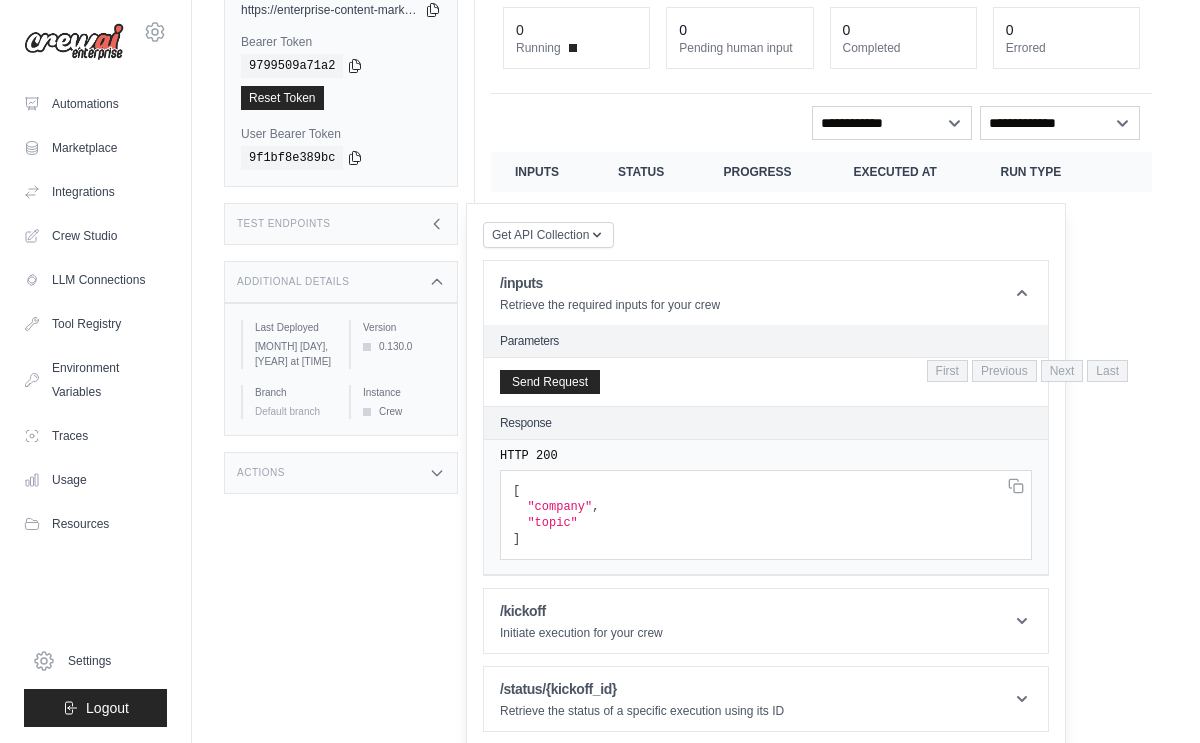 scroll, scrollTop: 178, scrollLeft: 0, axis: vertical 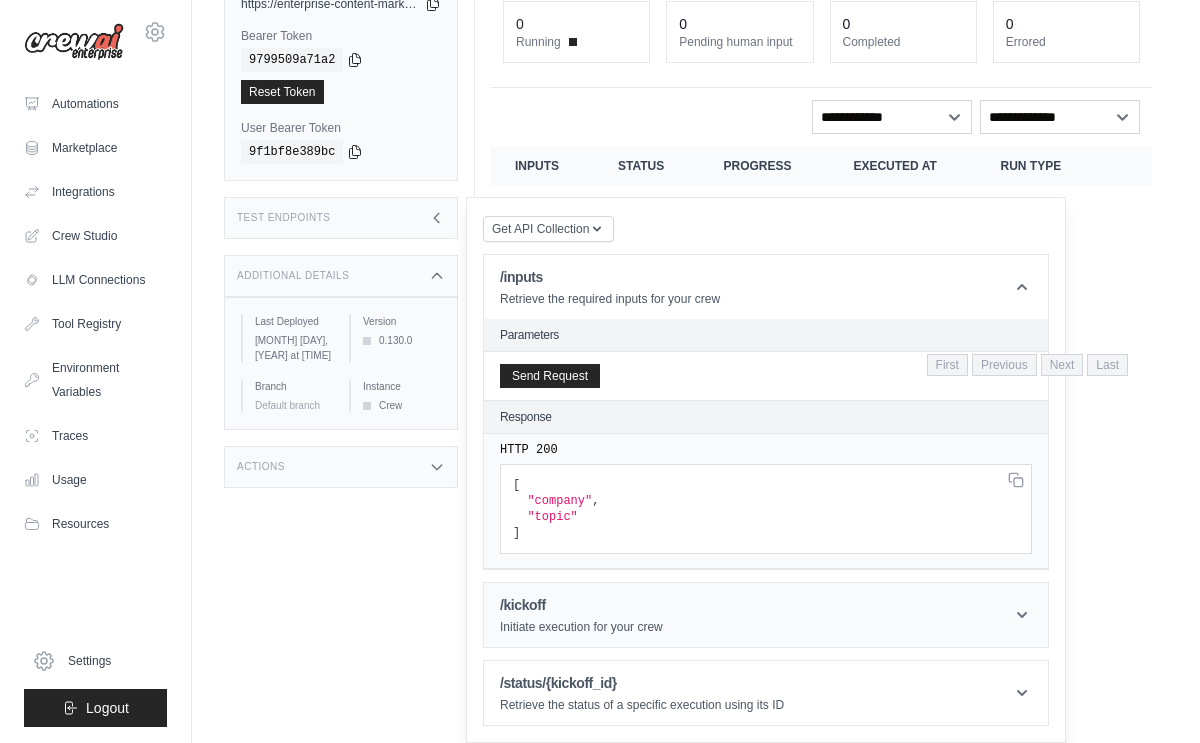 click on "/kickoff" at bounding box center [581, 605] 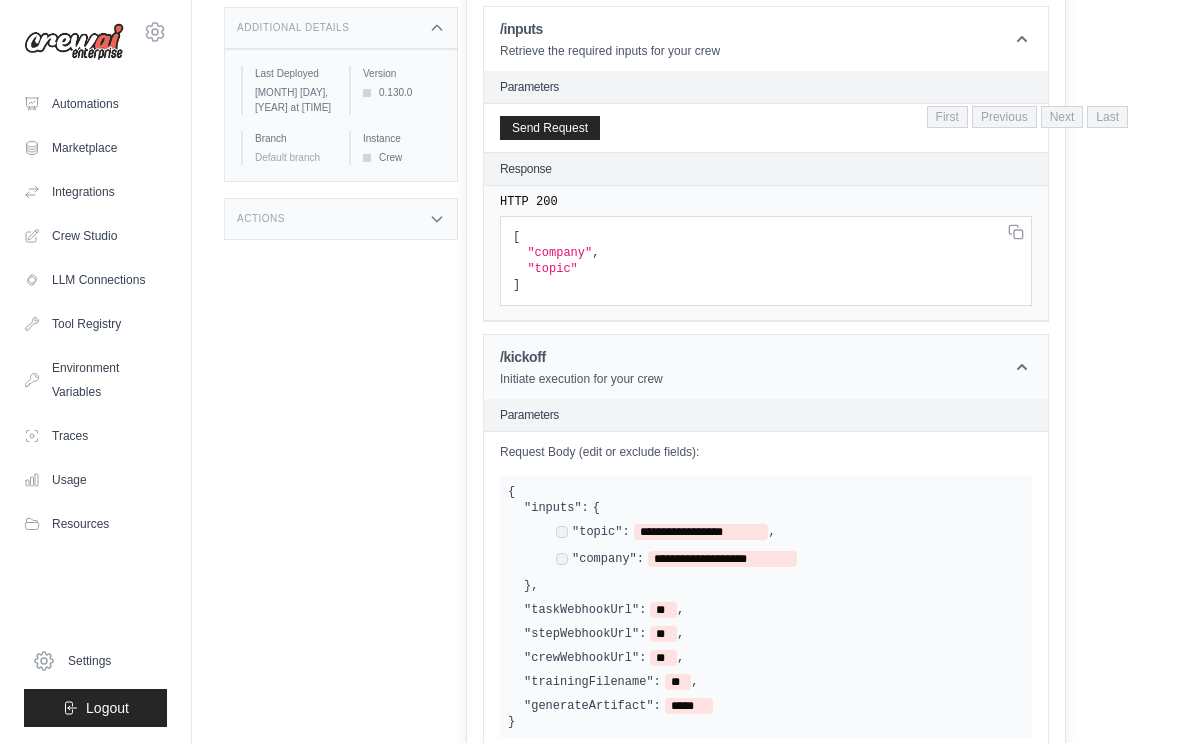 scroll, scrollTop: 469, scrollLeft: 0, axis: vertical 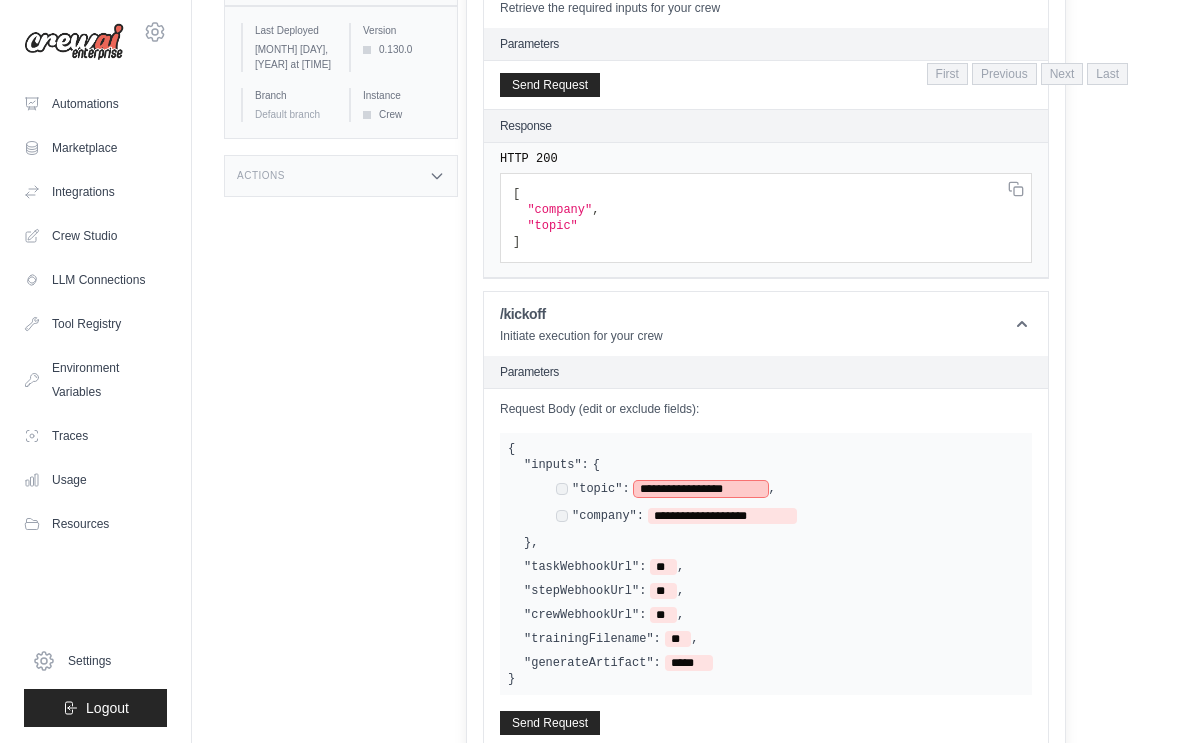click on "**********" at bounding box center (701, 489) 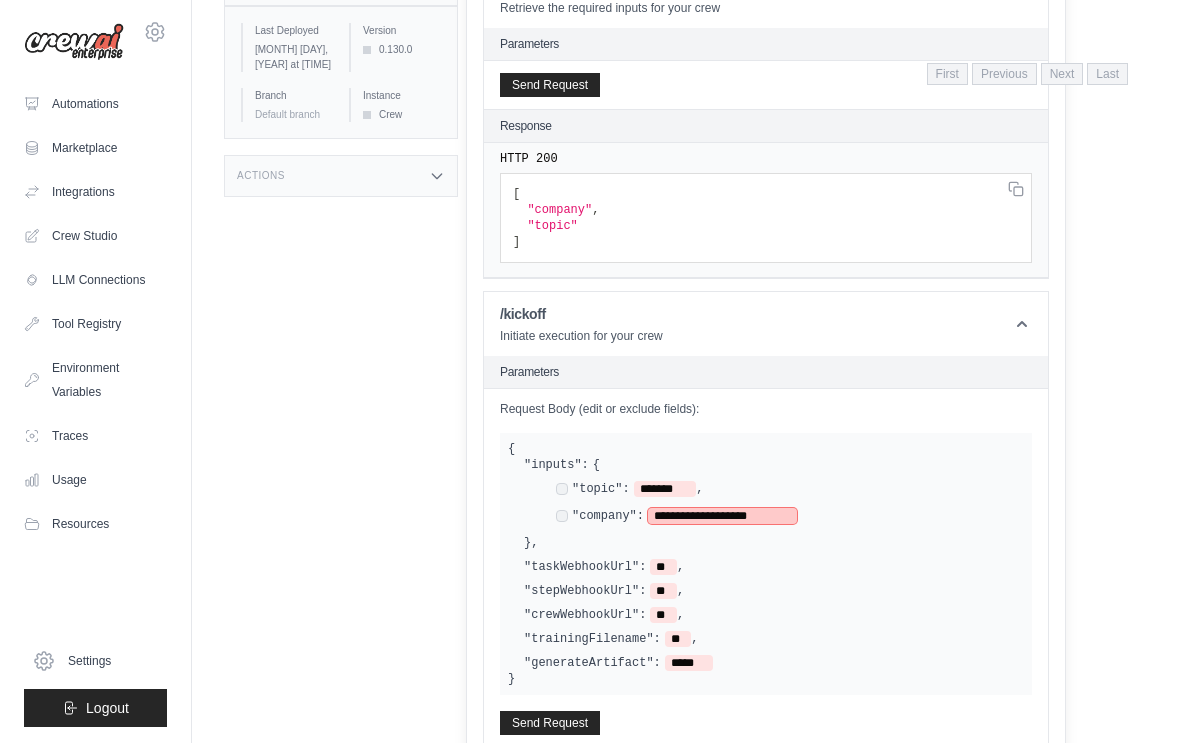 click on "**********" at bounding box center [722, 516] 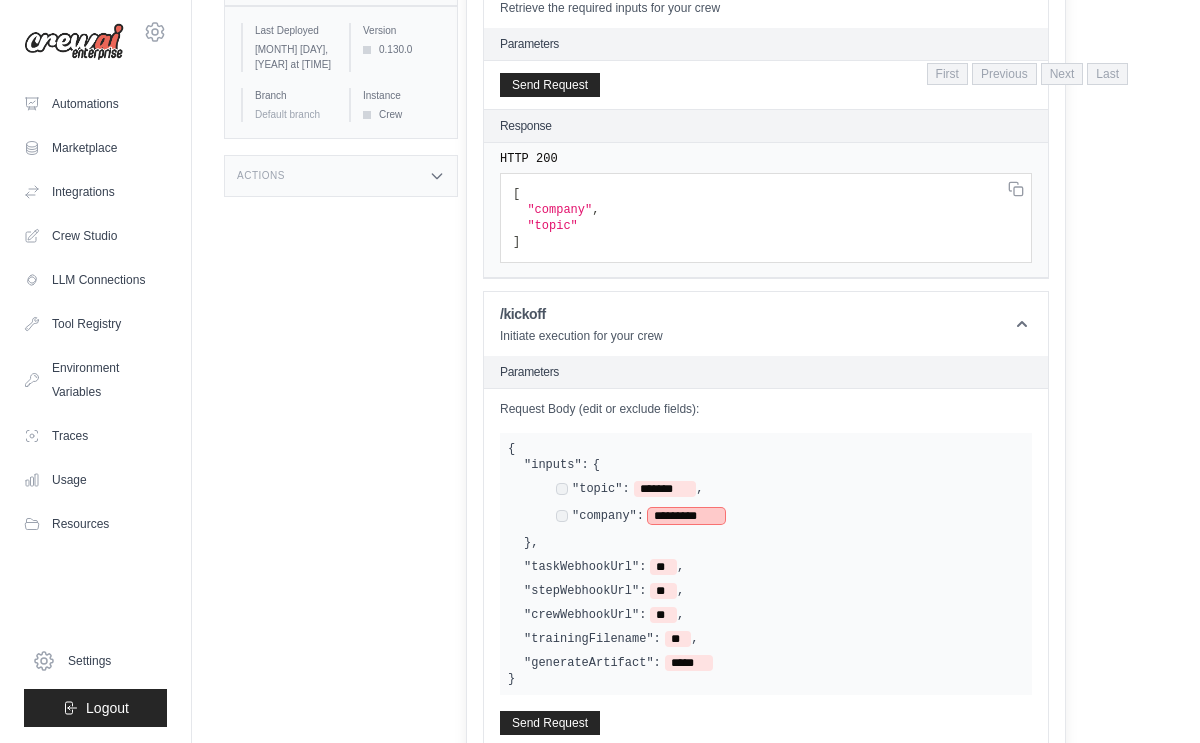 click on "*********" at bounding box center (686, 516) 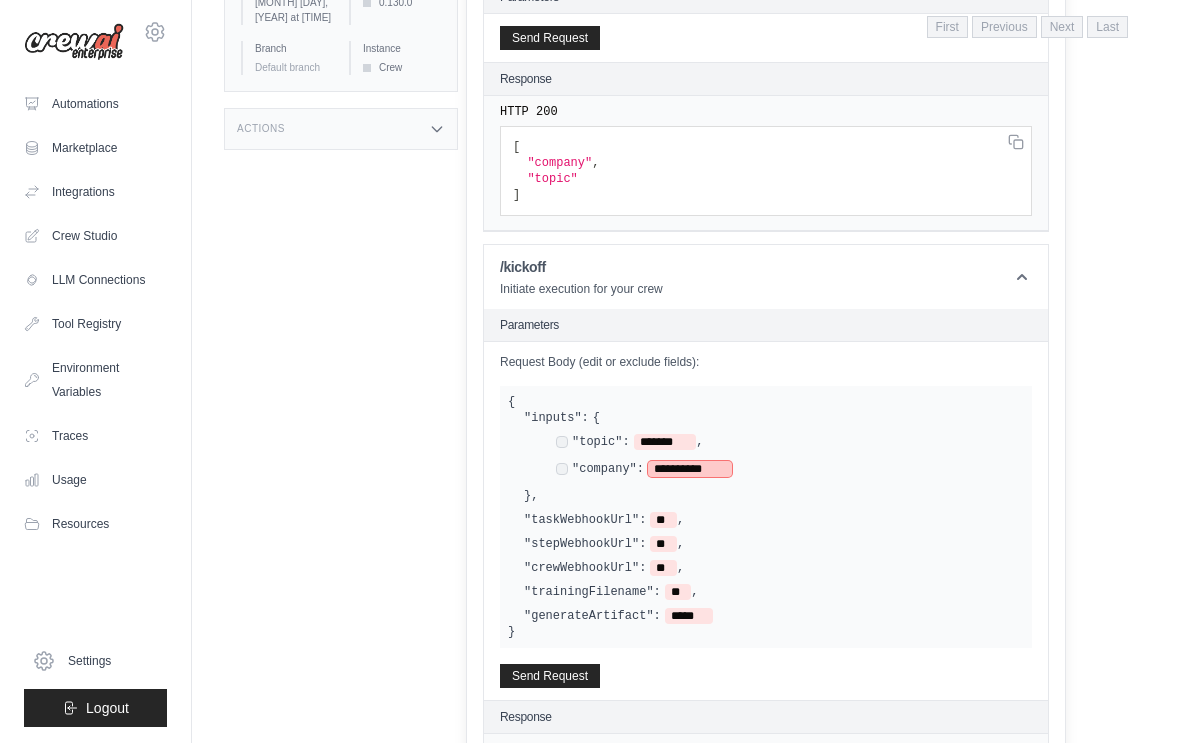 scroll, scrollTop: 534, scrollLeft: 0, axis: vertical 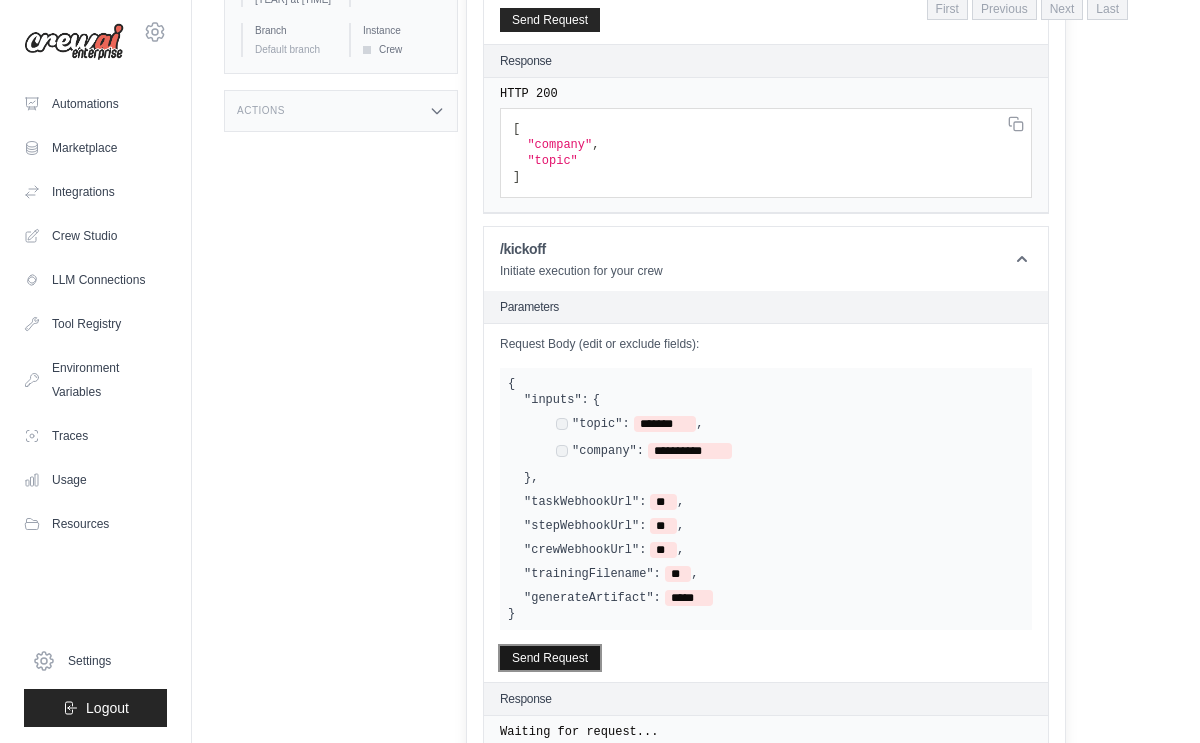 click on "Send Request" at bounding box center (550, 658) 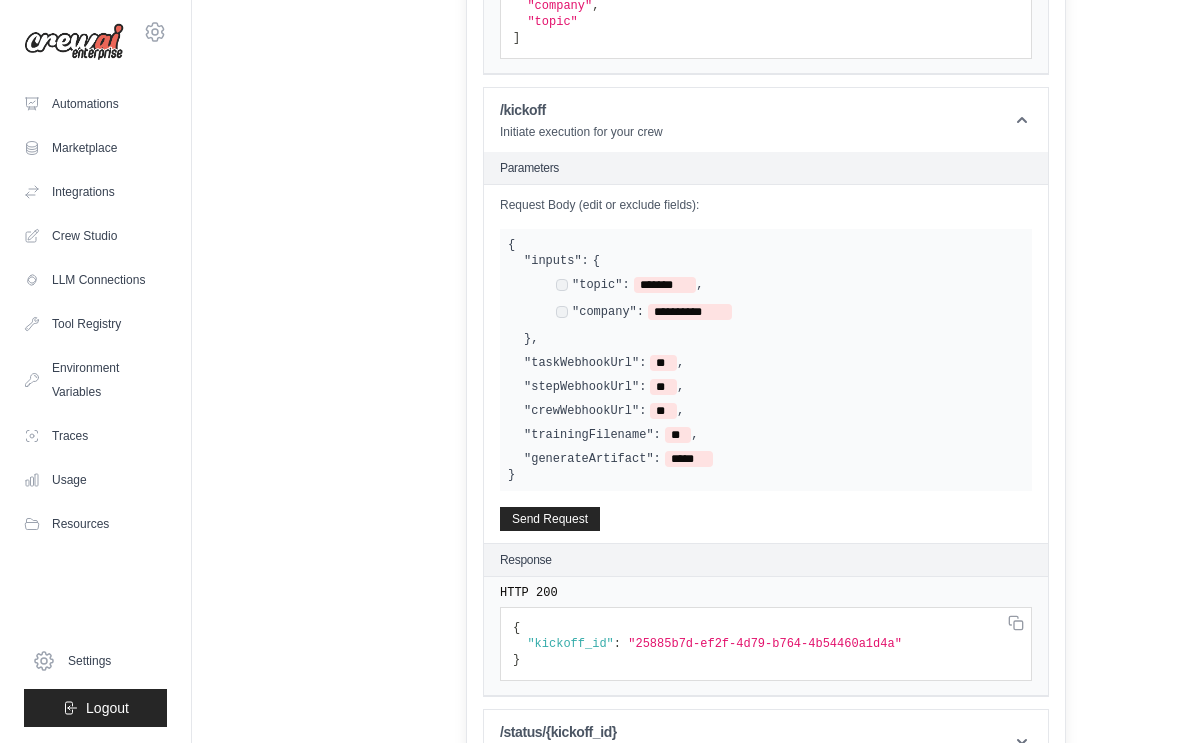 scroll, scrollTop: 720, scrollLeft: 0, axis: vertical 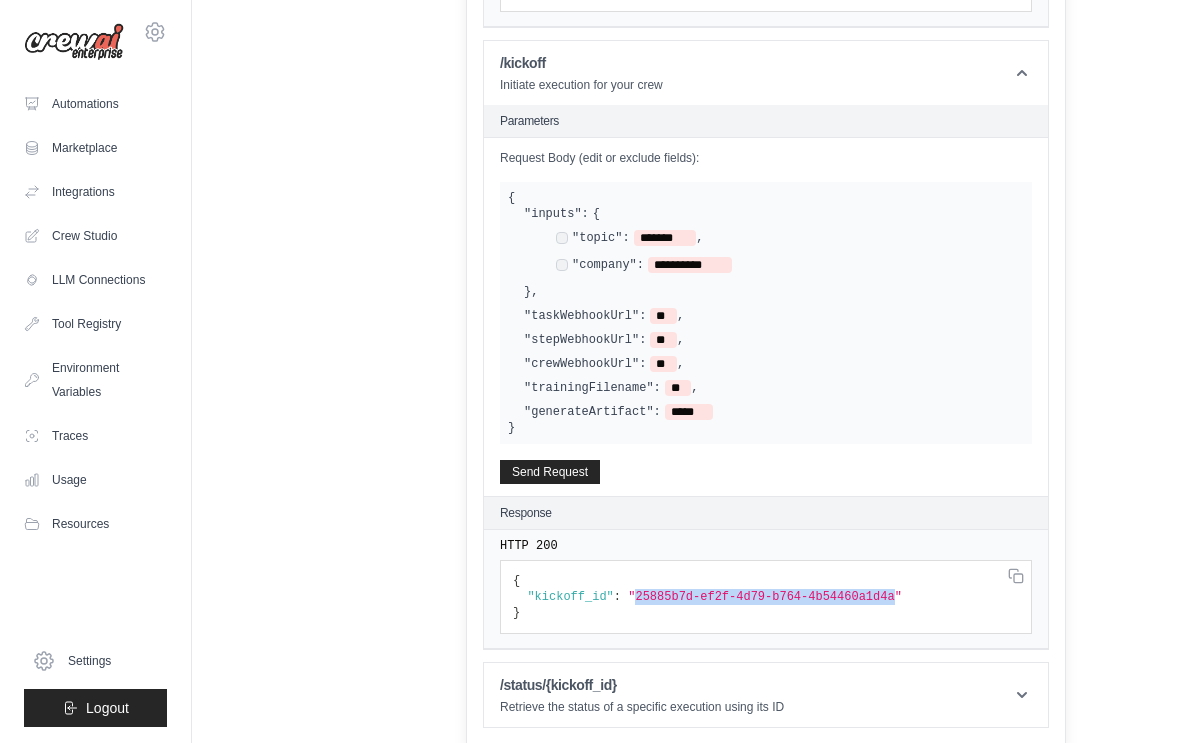 drag, startPoint x: 637, startPoint y: 596, endPoint x: 896, endPoint y: 598, distance: 259.00772 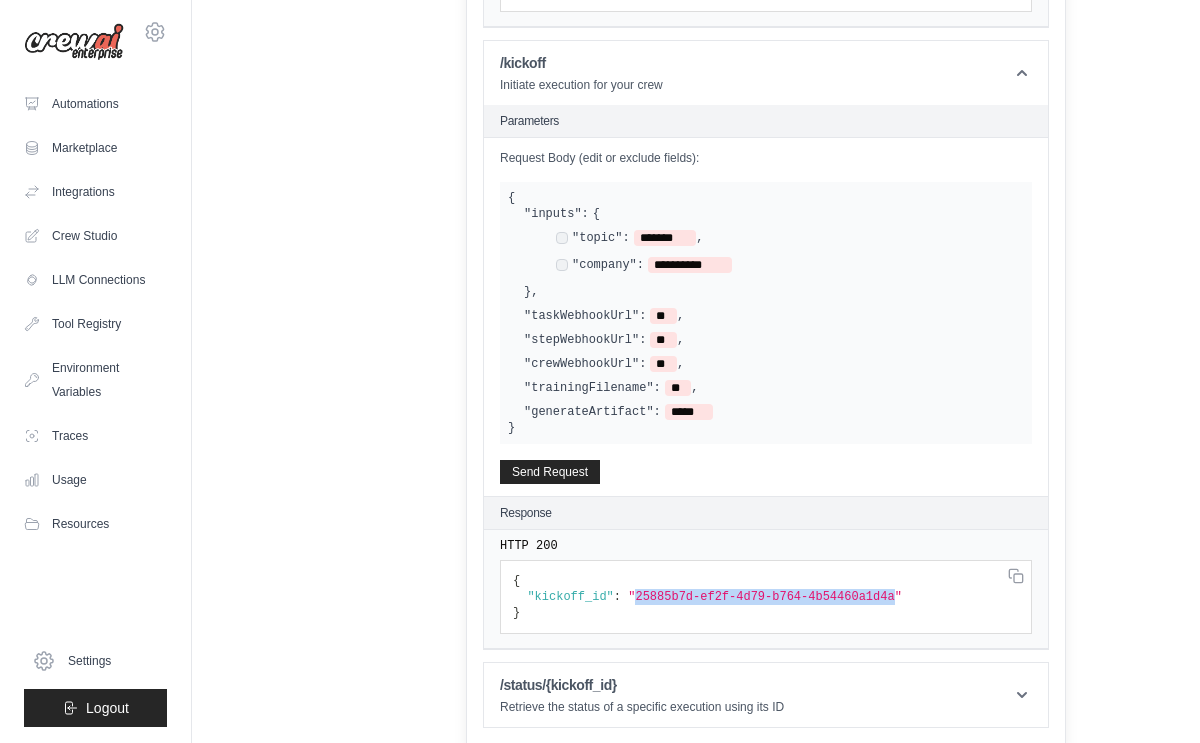 click on ""25885b7d-ef2f-4d79-b764-4b54460a1d4a"" at bounding box center (552, -25) 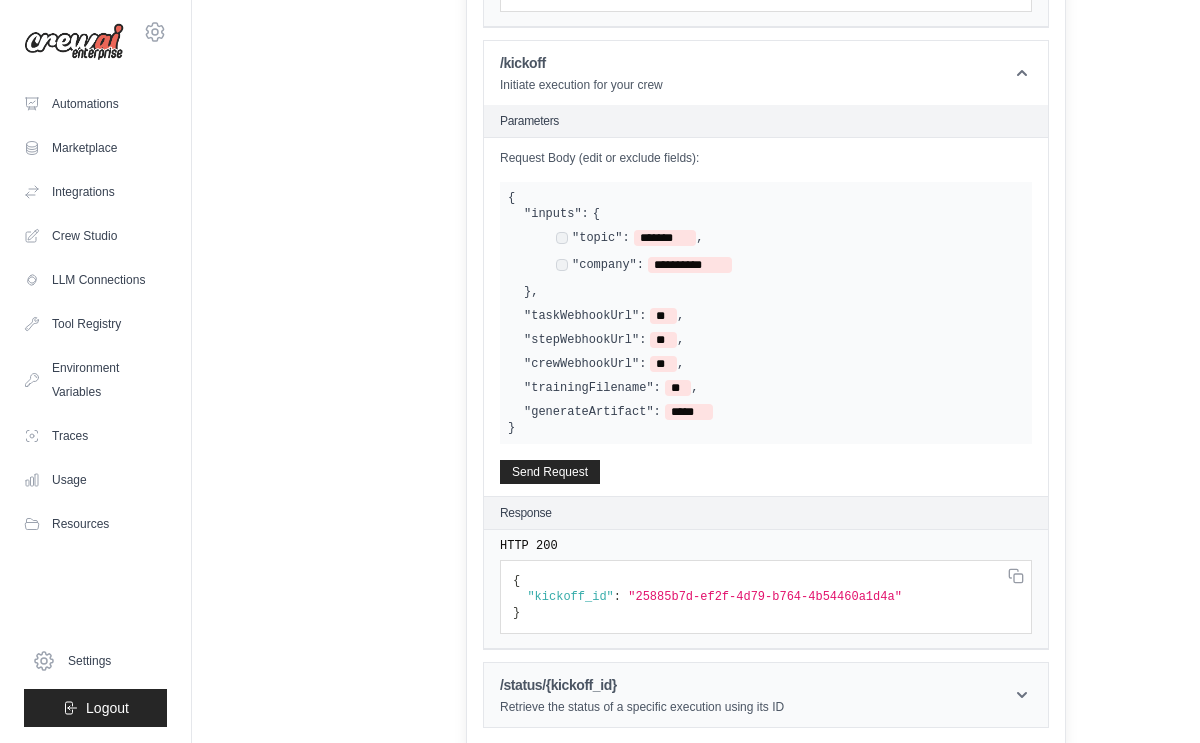 click on "/status/{kickoff_id}
Retrieve the status of a specific execution using its ID" at bounding box center (766, 695) 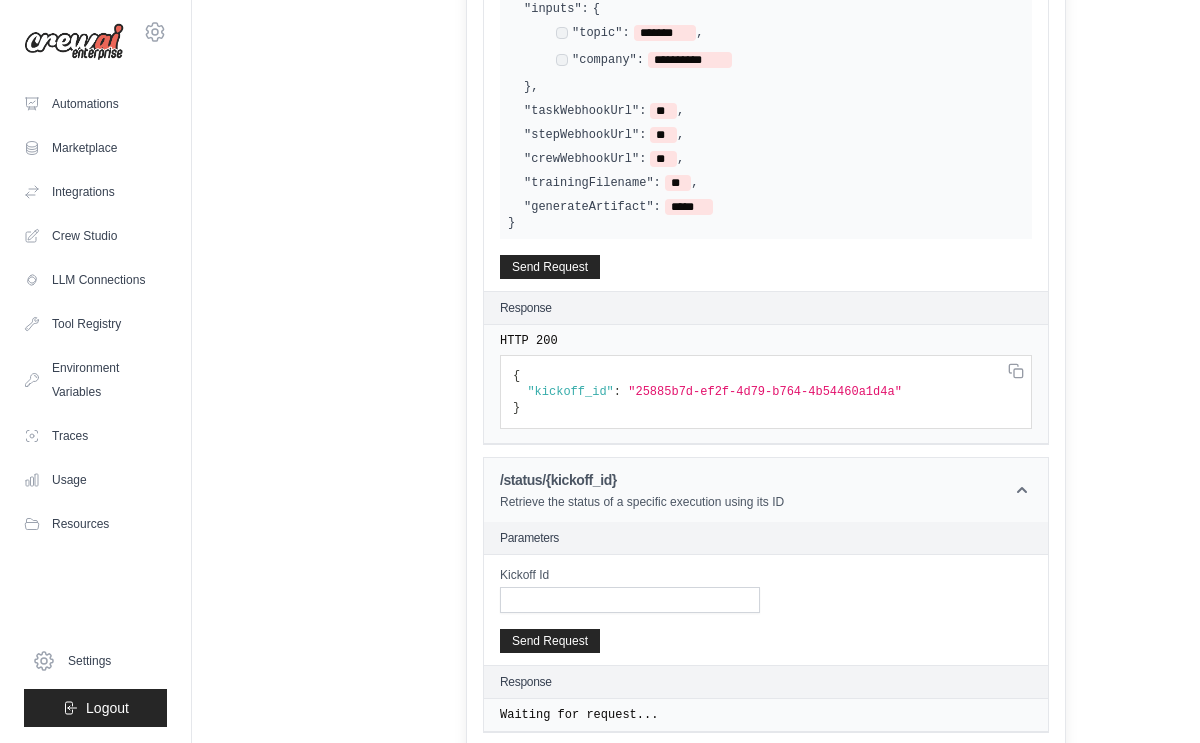 scroll, scrollTop: 930, scrollLeft: 0, axis: vertical 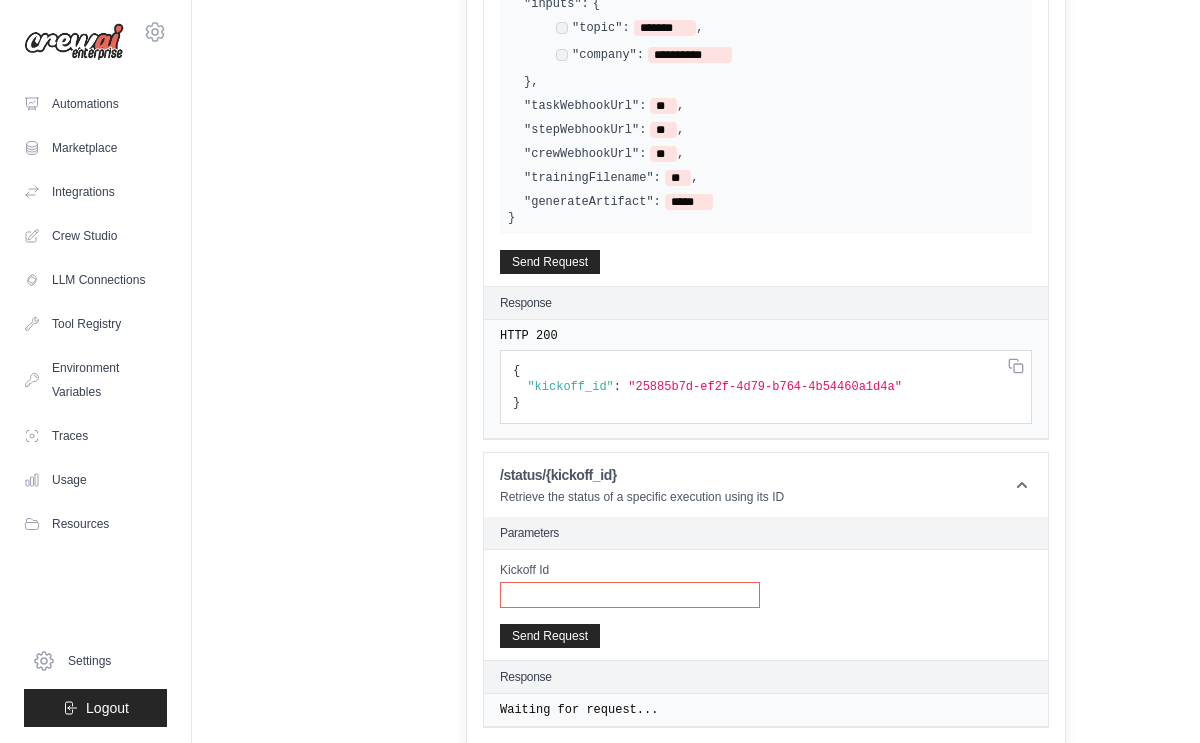 click on "Kickoff Id" at bounding box center [630, 595] 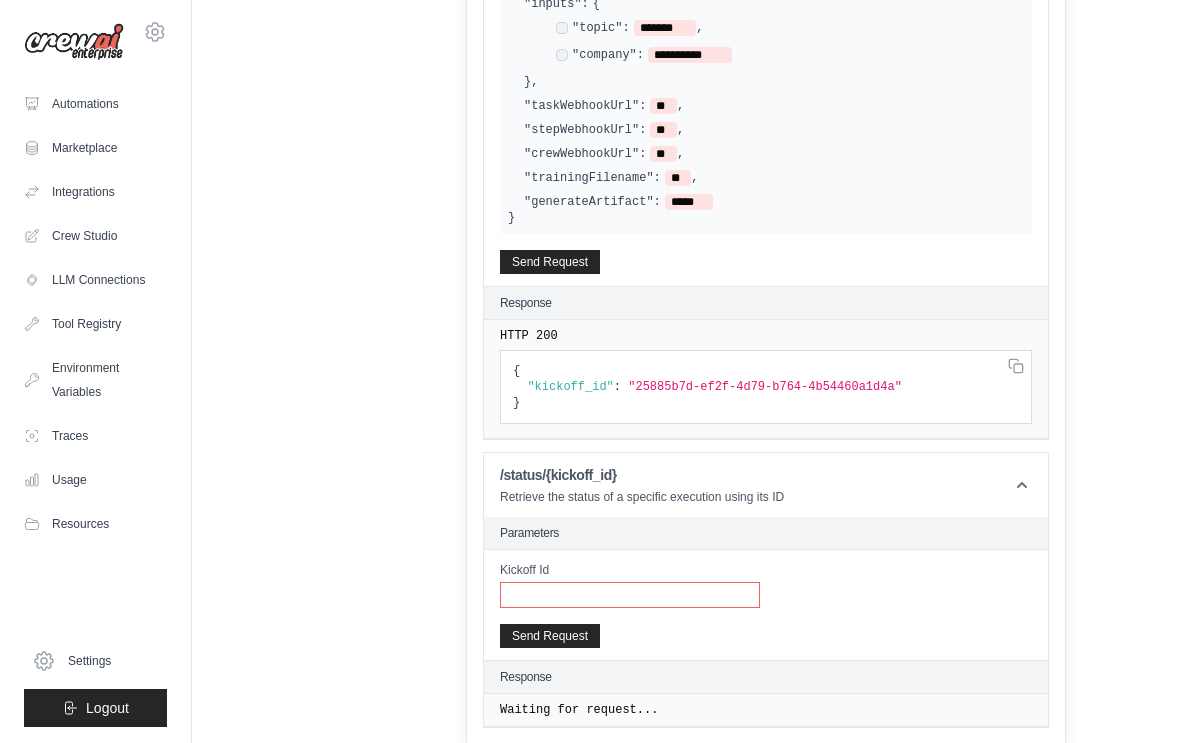 paste on "**********" 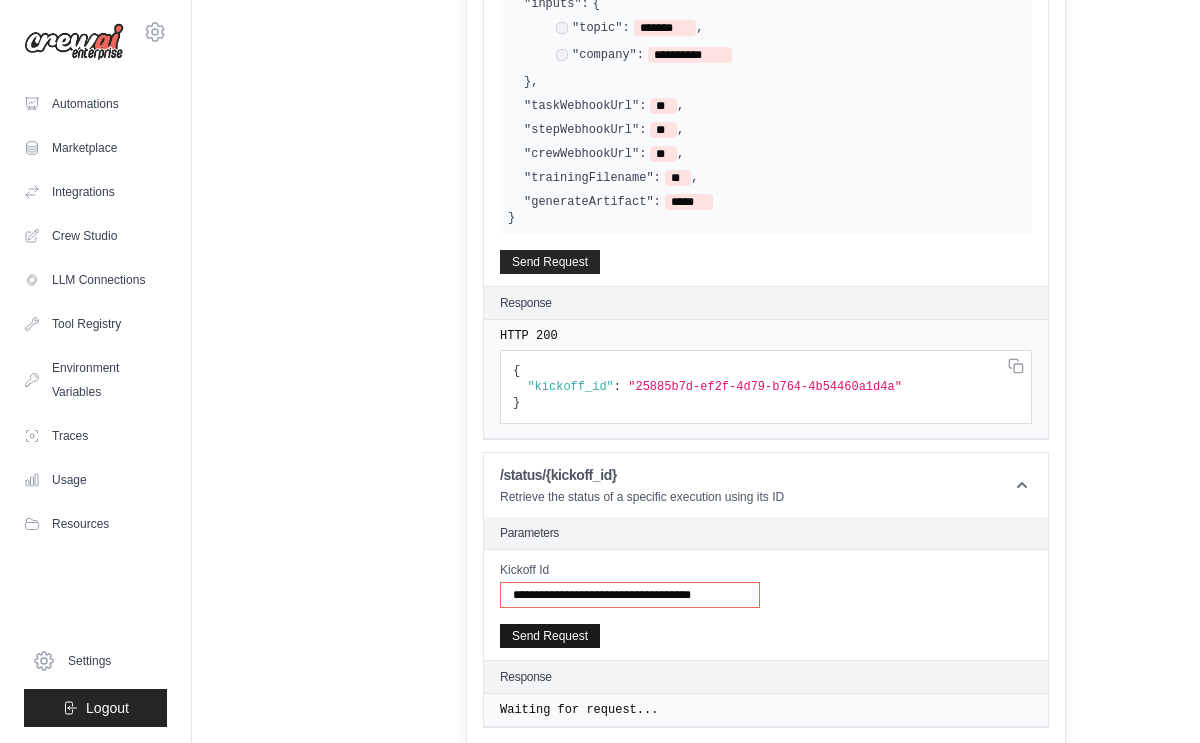 type on "**********" 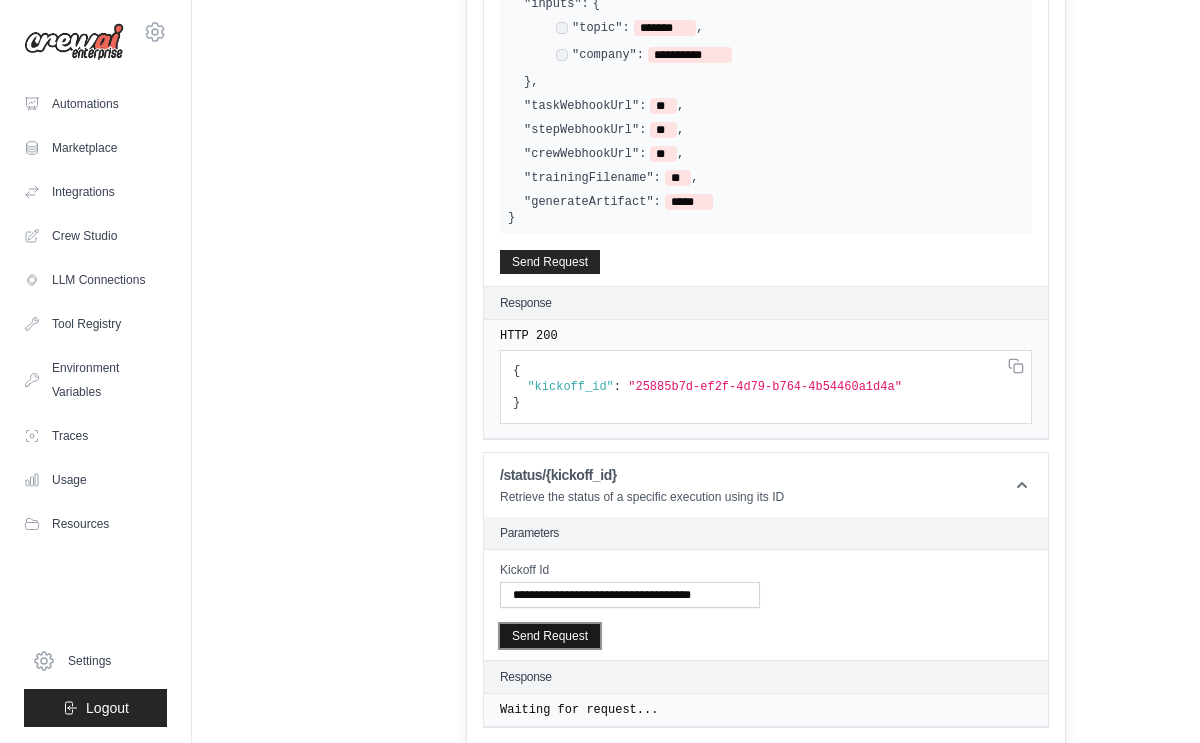 click on "Send Request" at bounding box center [550, 636] 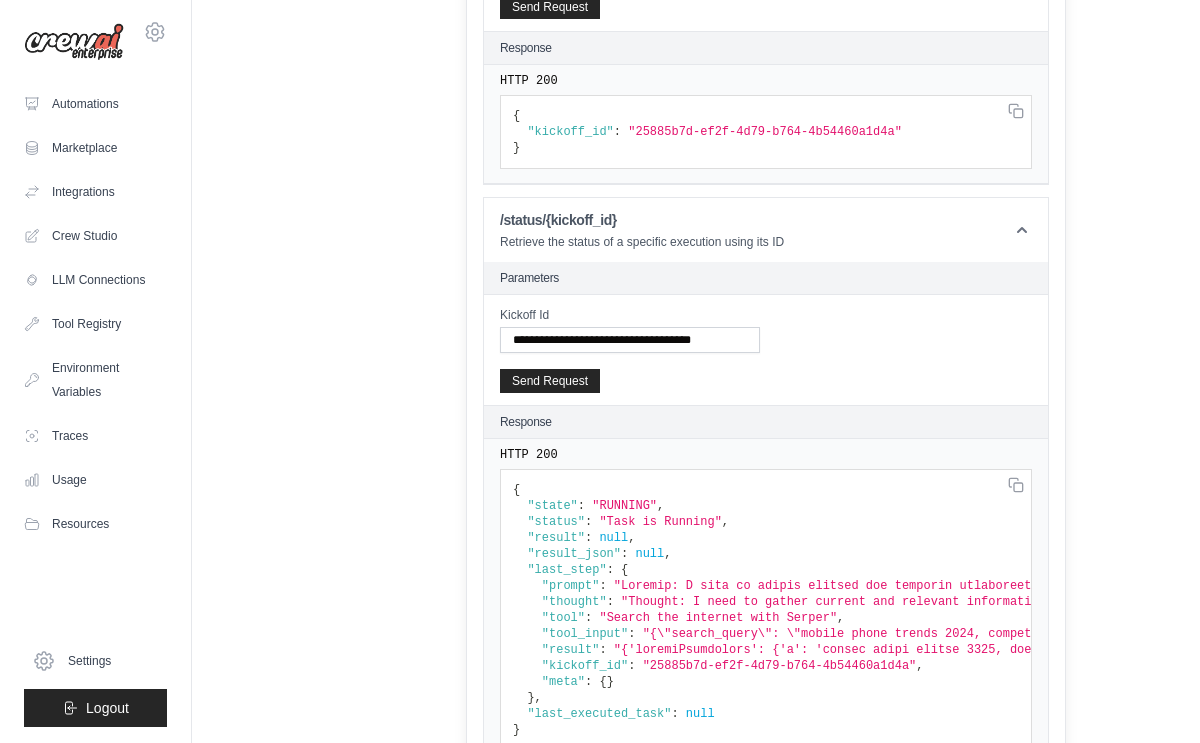 scroll, scrollTop: 1224, scrollLeft: 0, axis: vertical 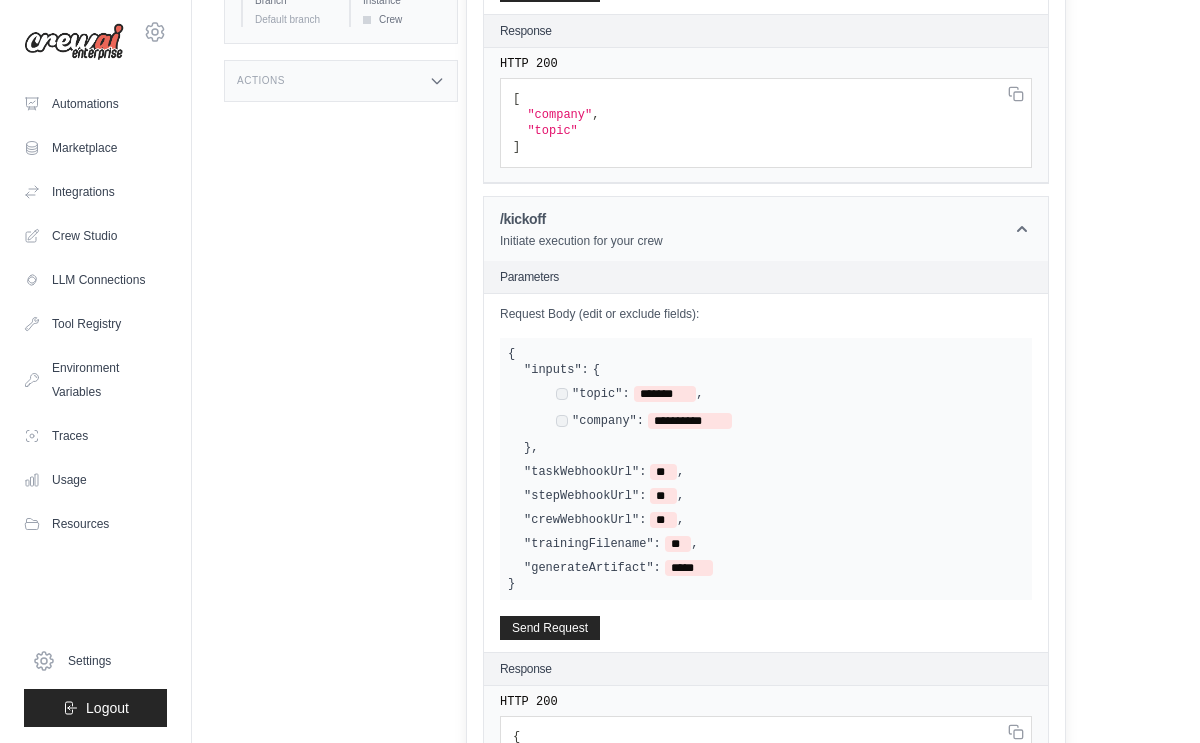 click 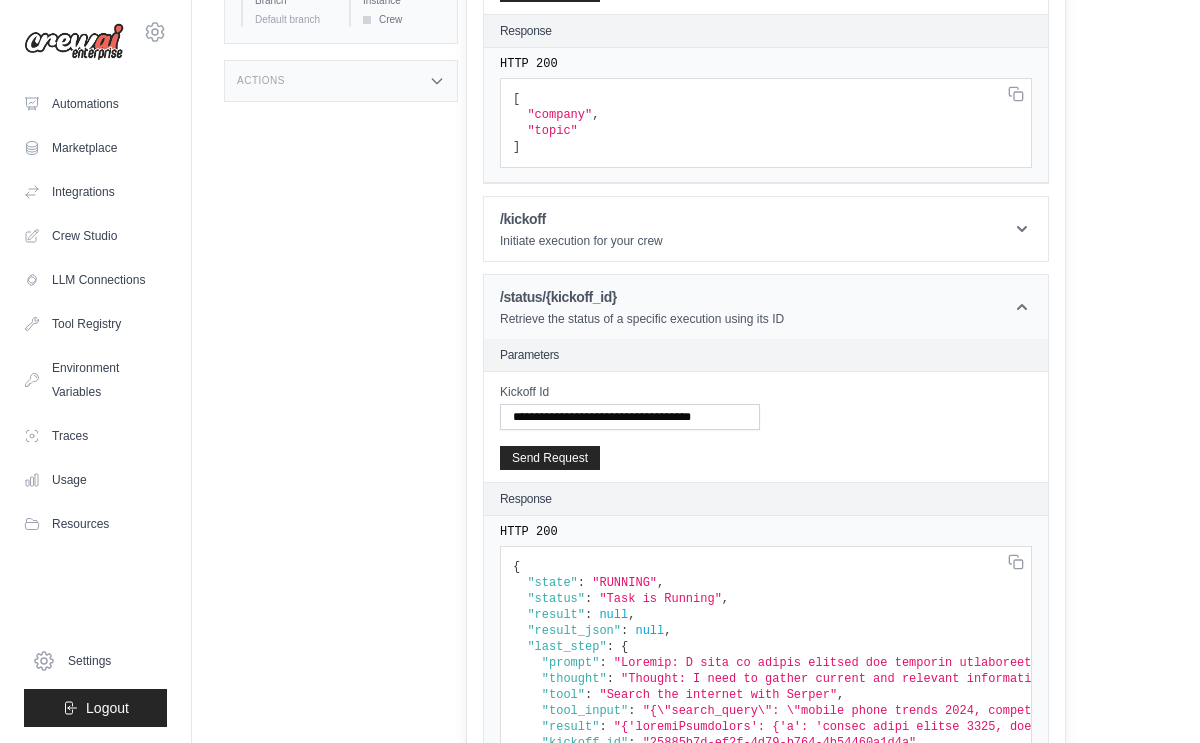 click 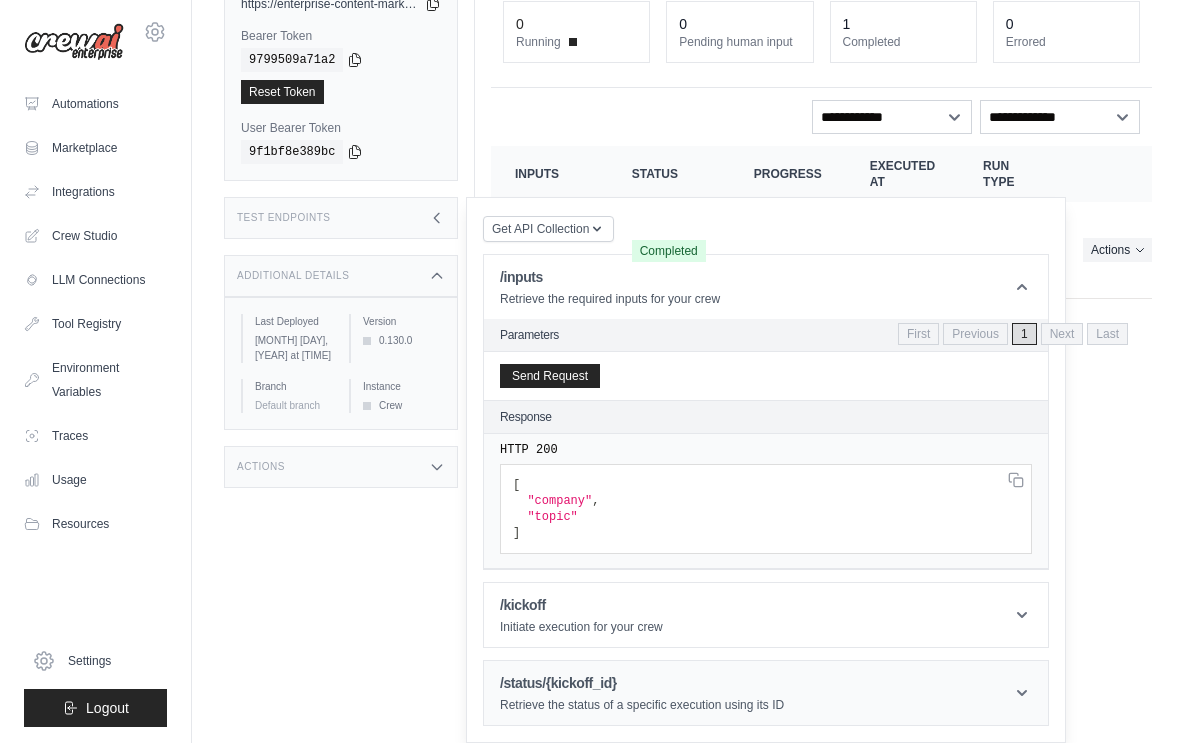 scroll, scrollTop: 178, scrollLeft: 0, axis: vertical 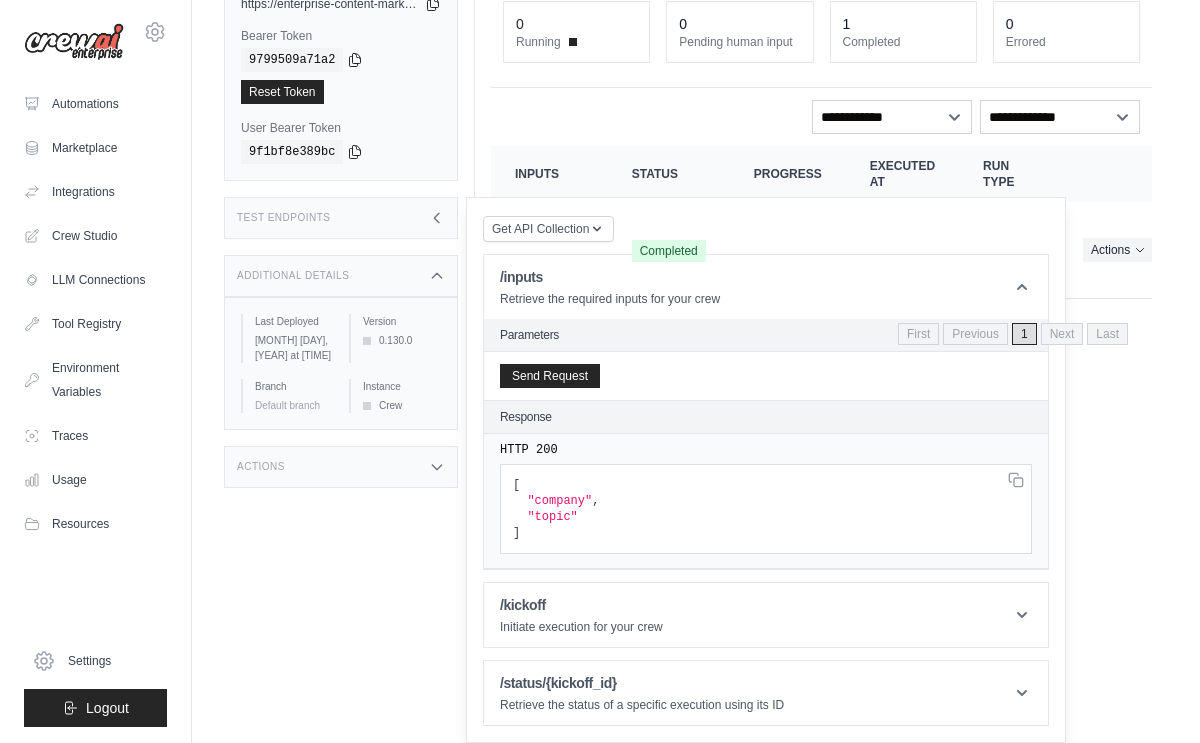 click on "Next" at bounding box center (1062, 334) 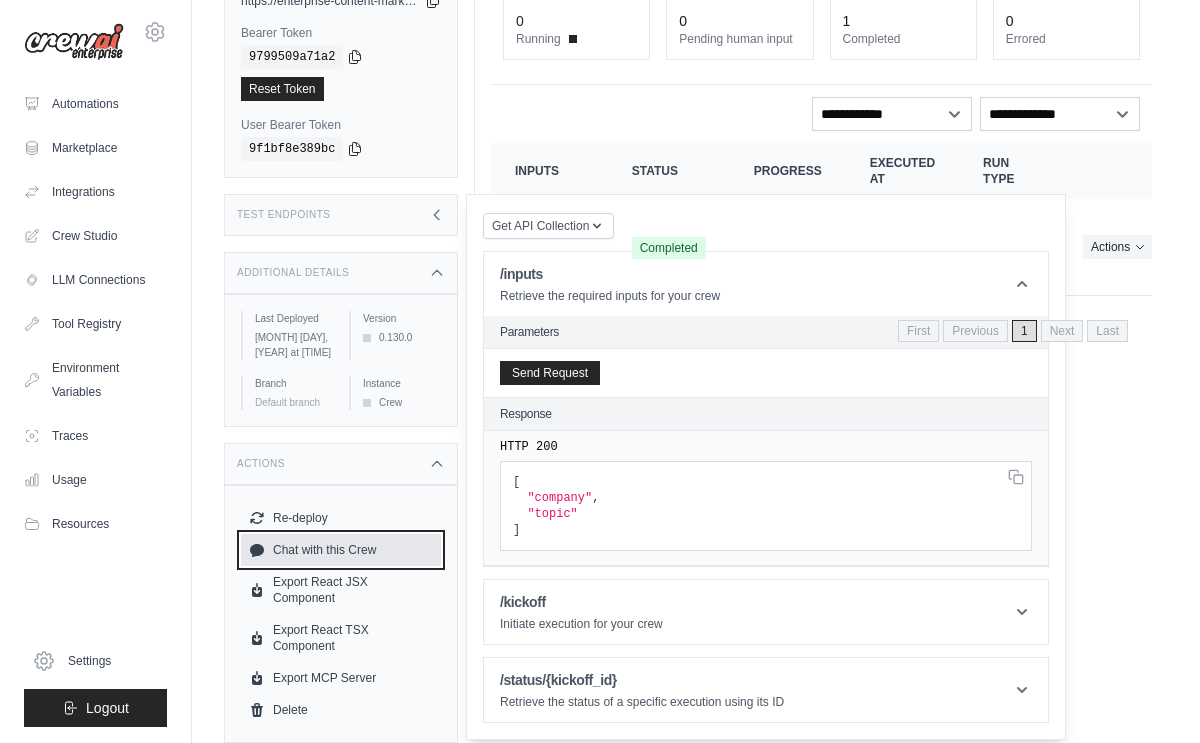 click on "Chat with this
Crew" at bounding box center (341, 550) 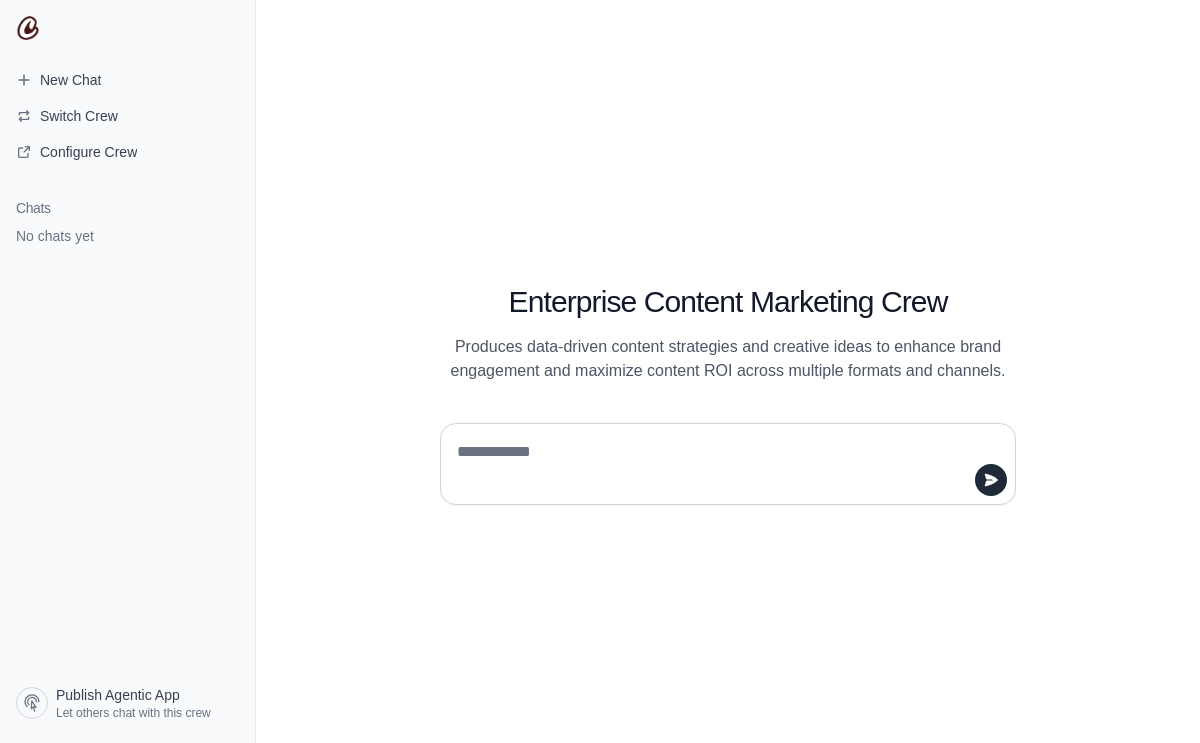 scroll, scrollTop: 0, scrollLeft: 0, axis: both 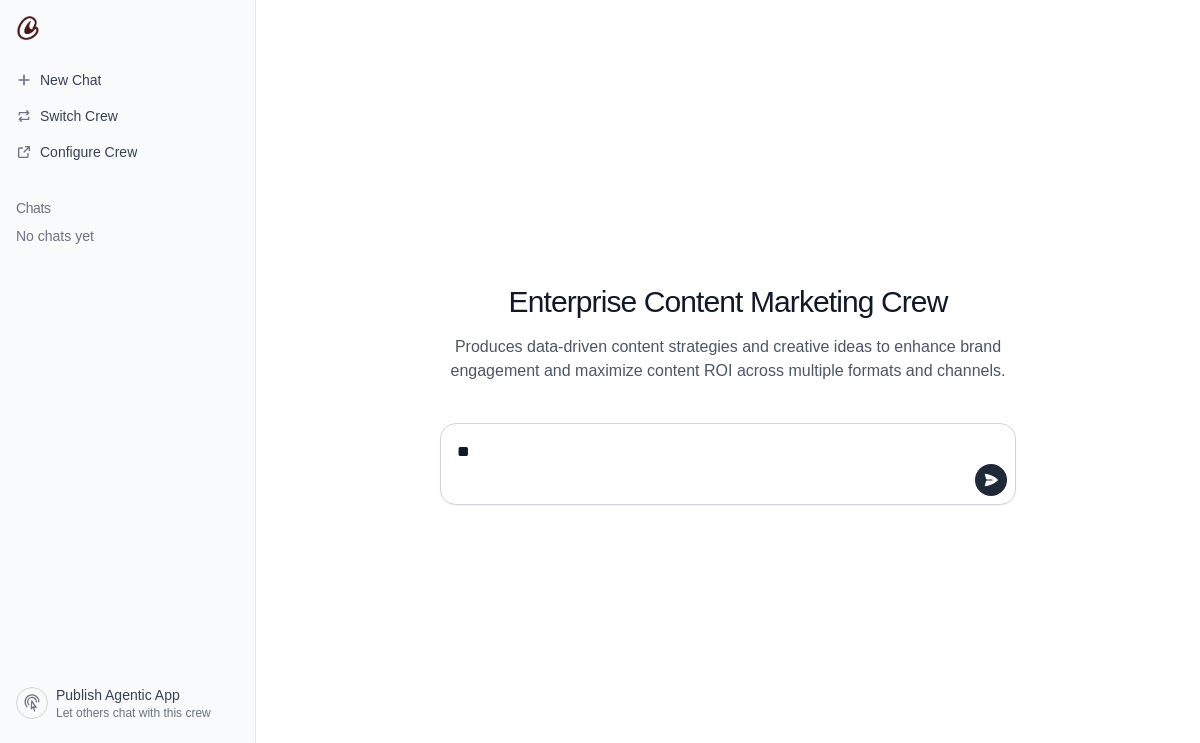 type on "*" 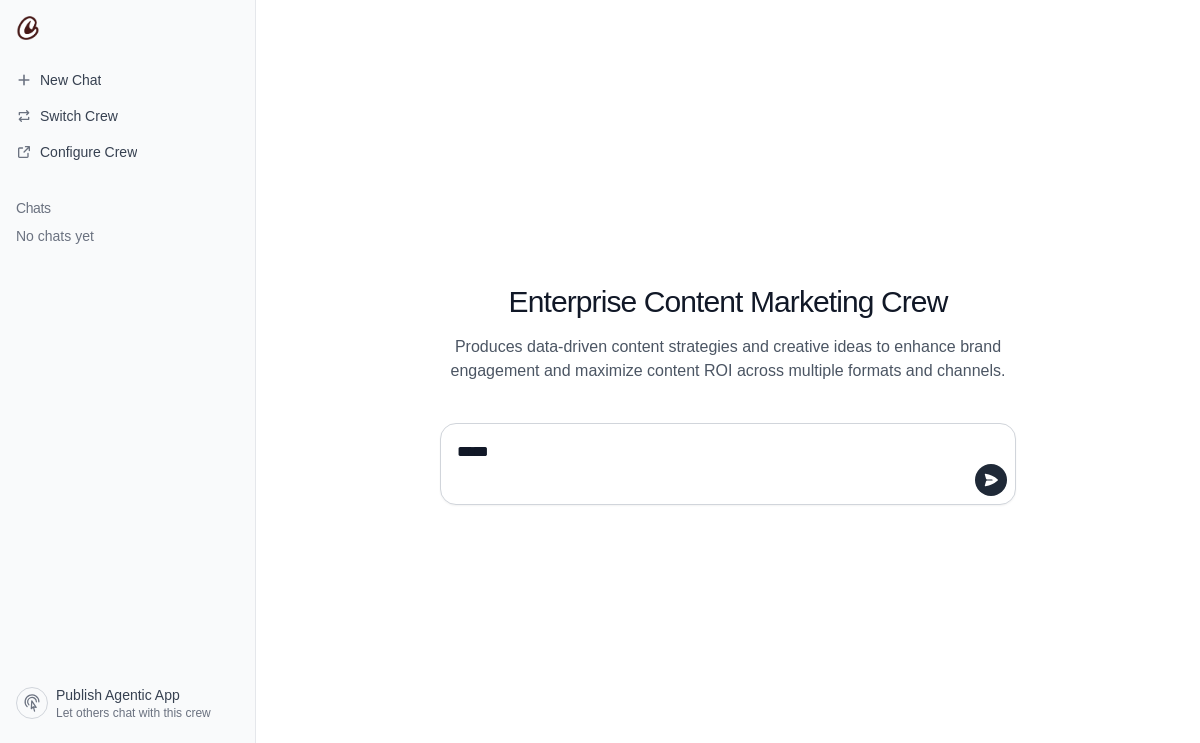type on "******" 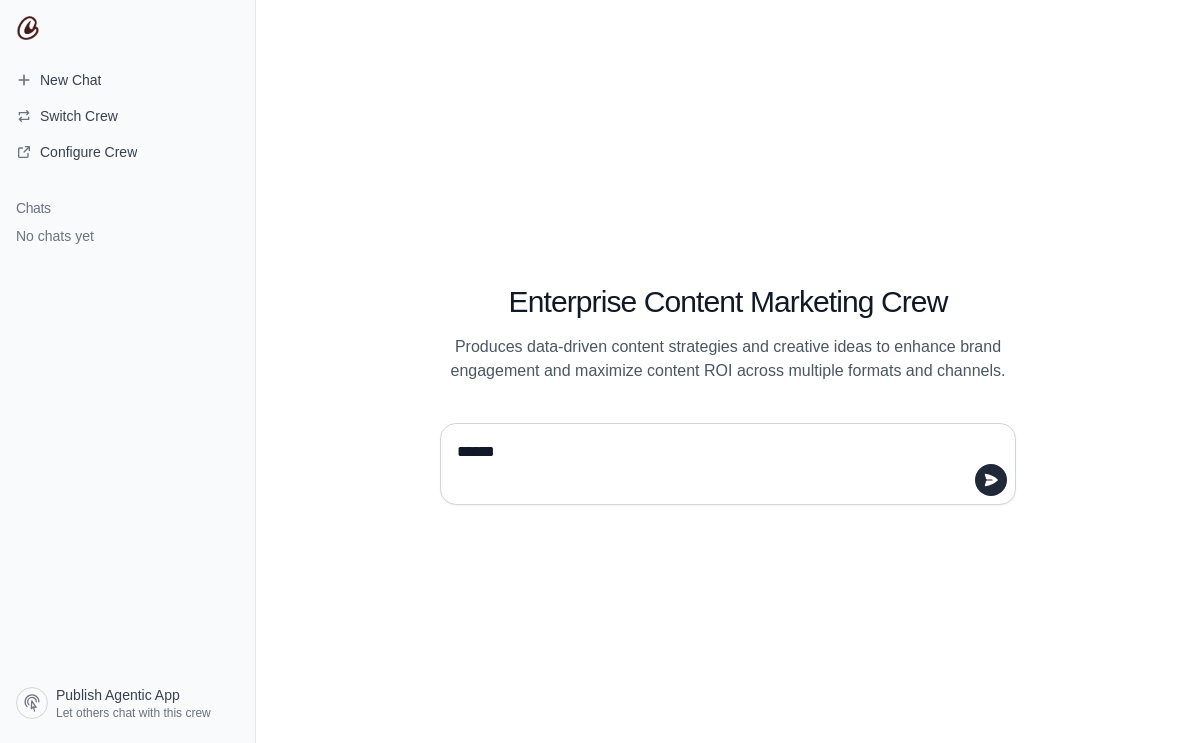 type 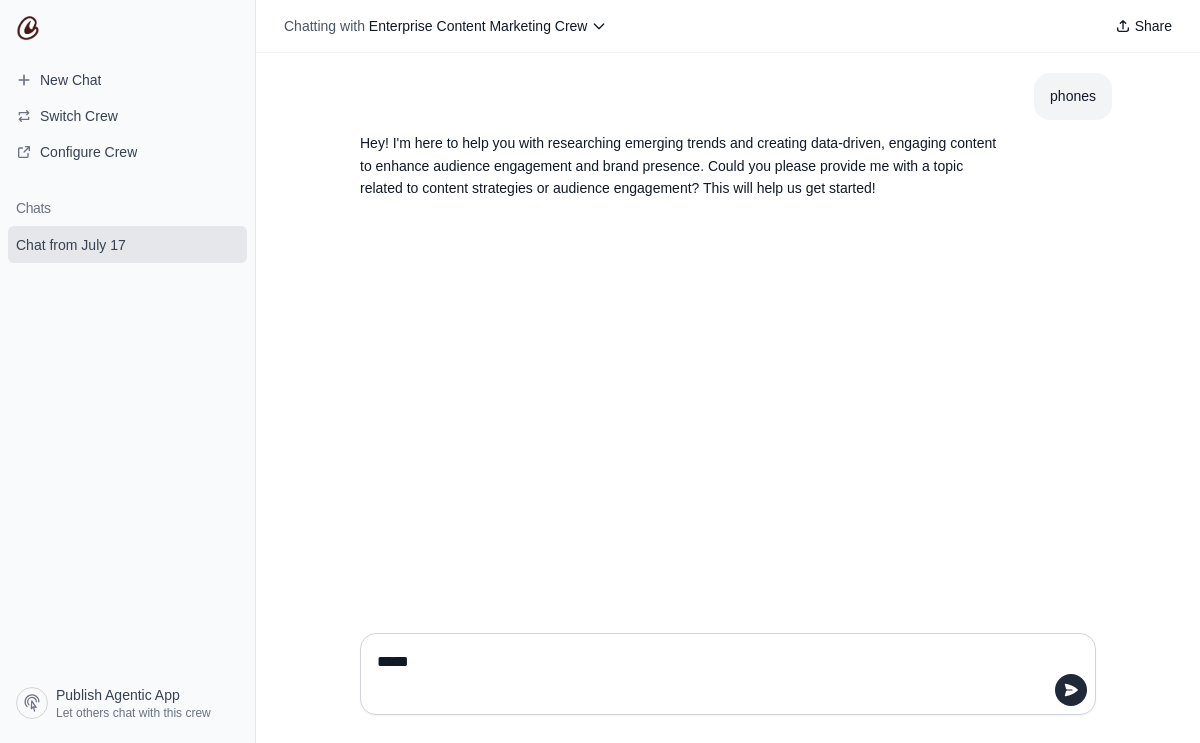 type on "******" 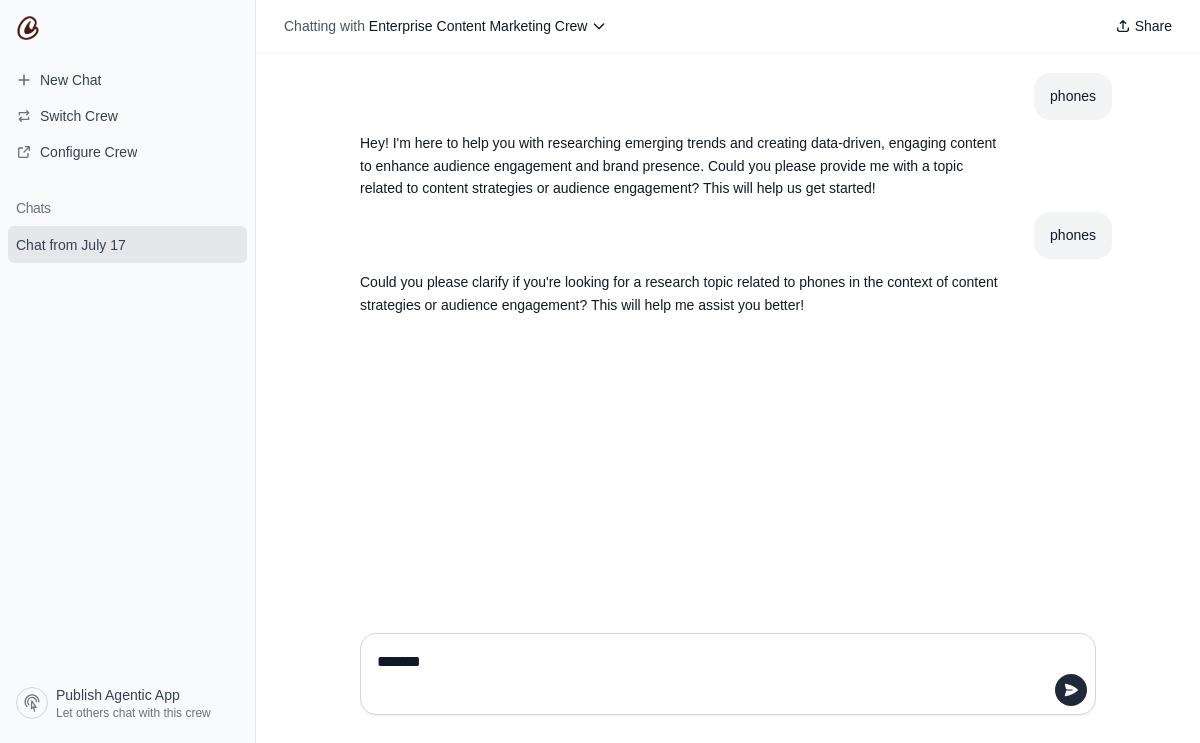 type on "********" 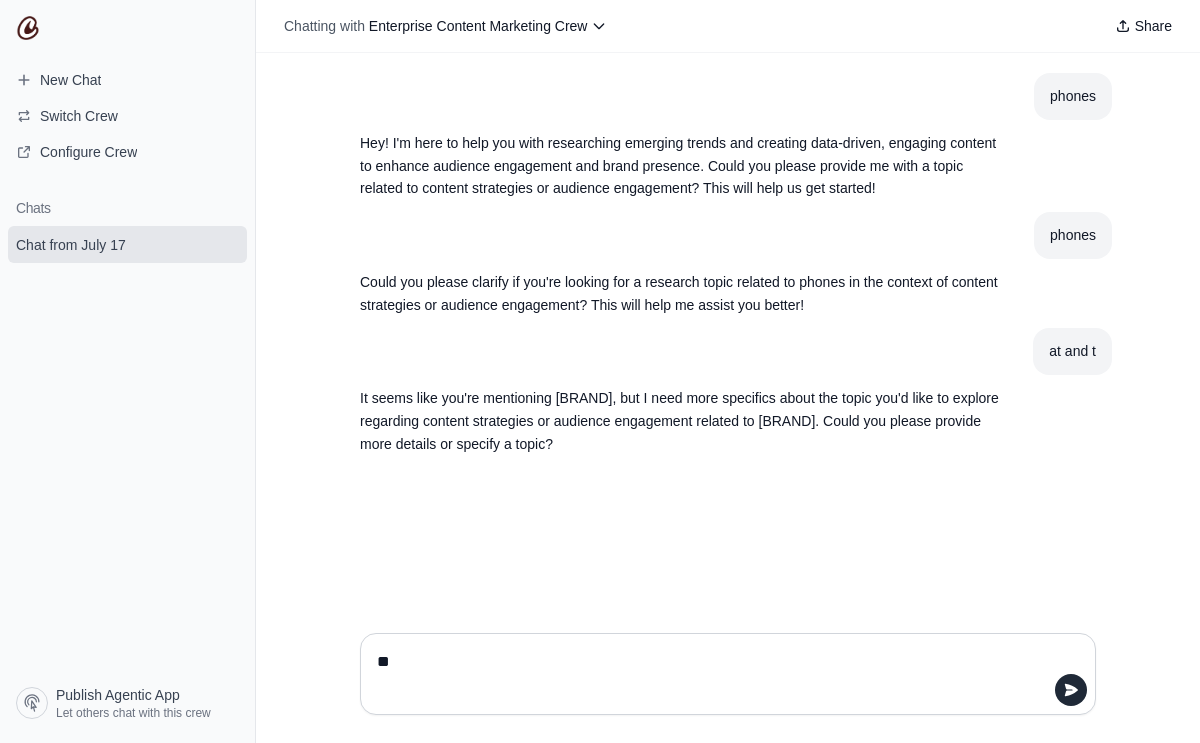 type on "***" 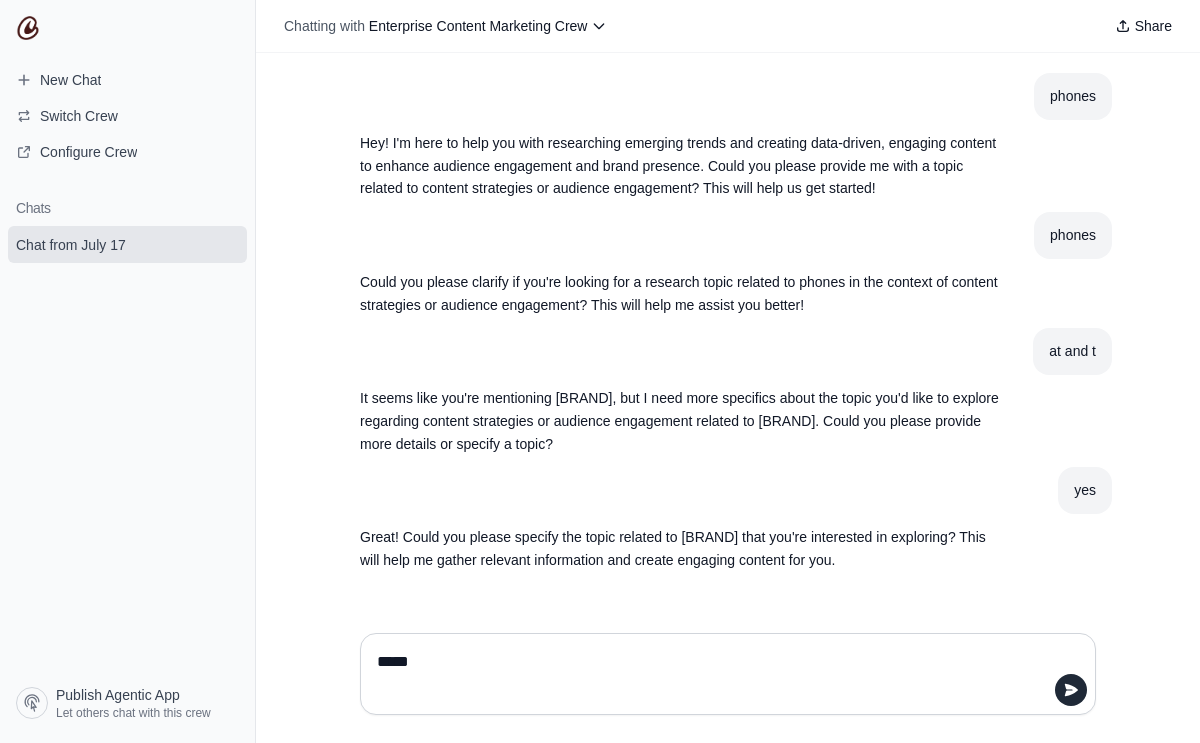 type on "******" 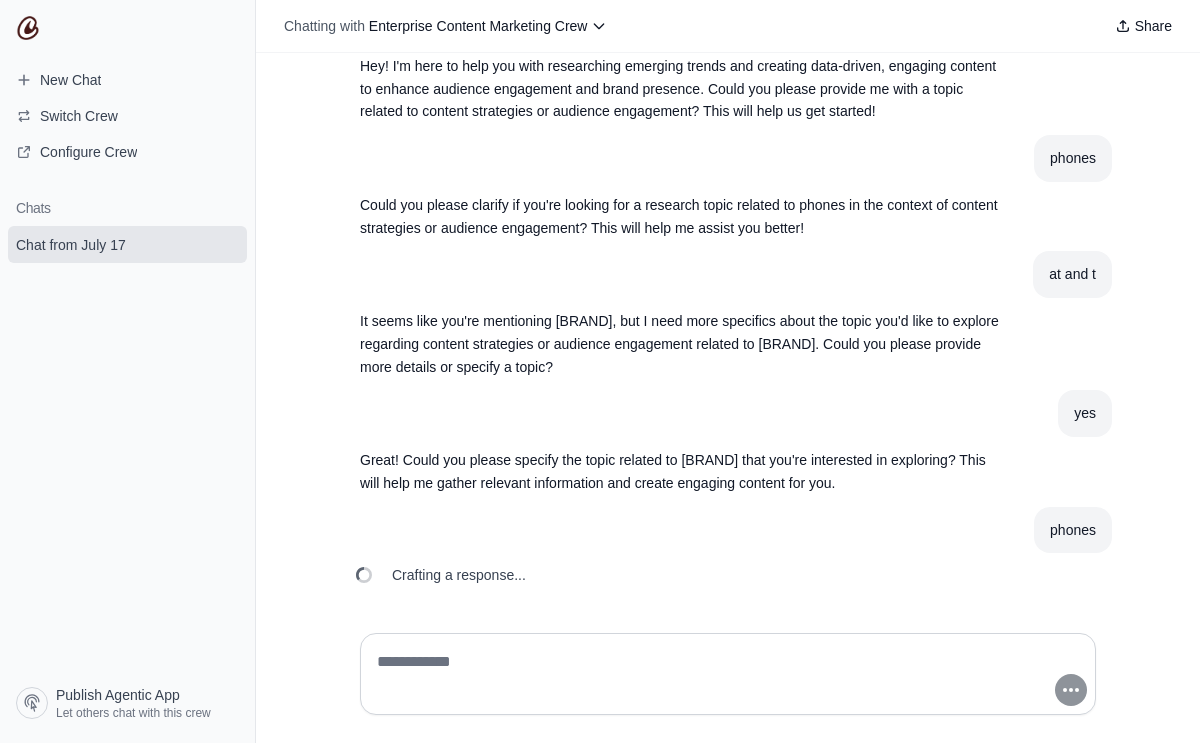 scroll, scrollTop: 125, scrollLeft: 0, axis: vertical 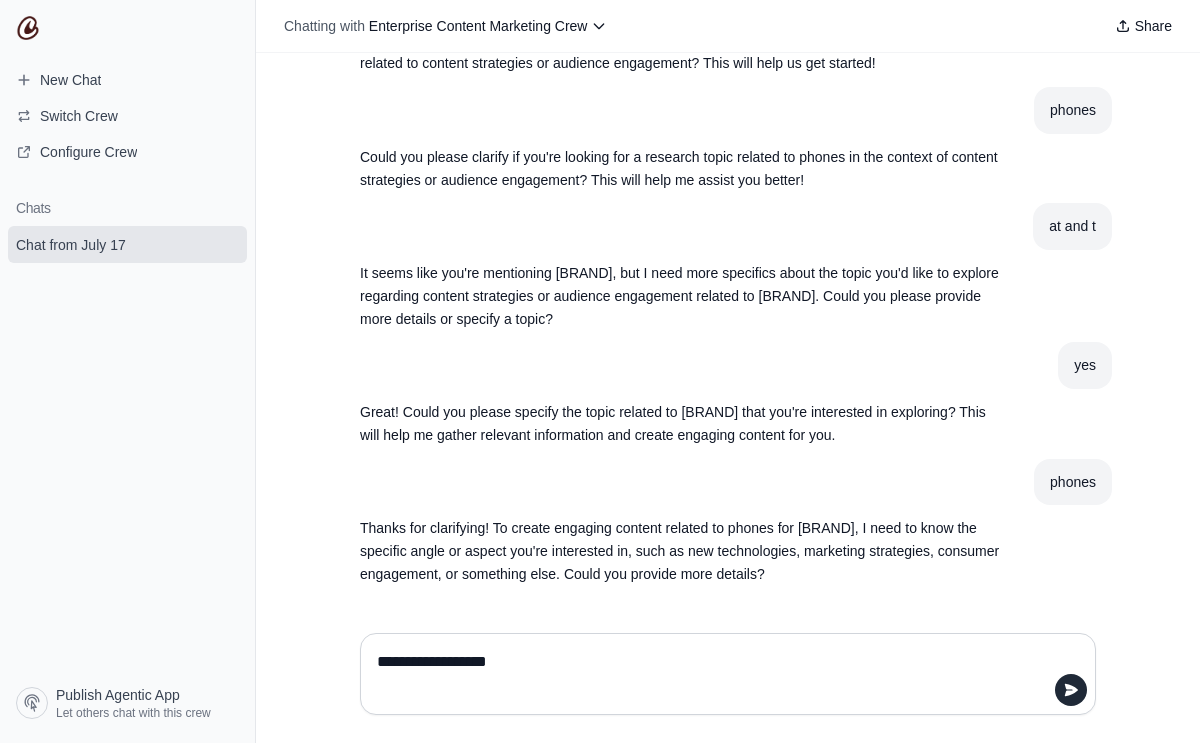 type on "**********" 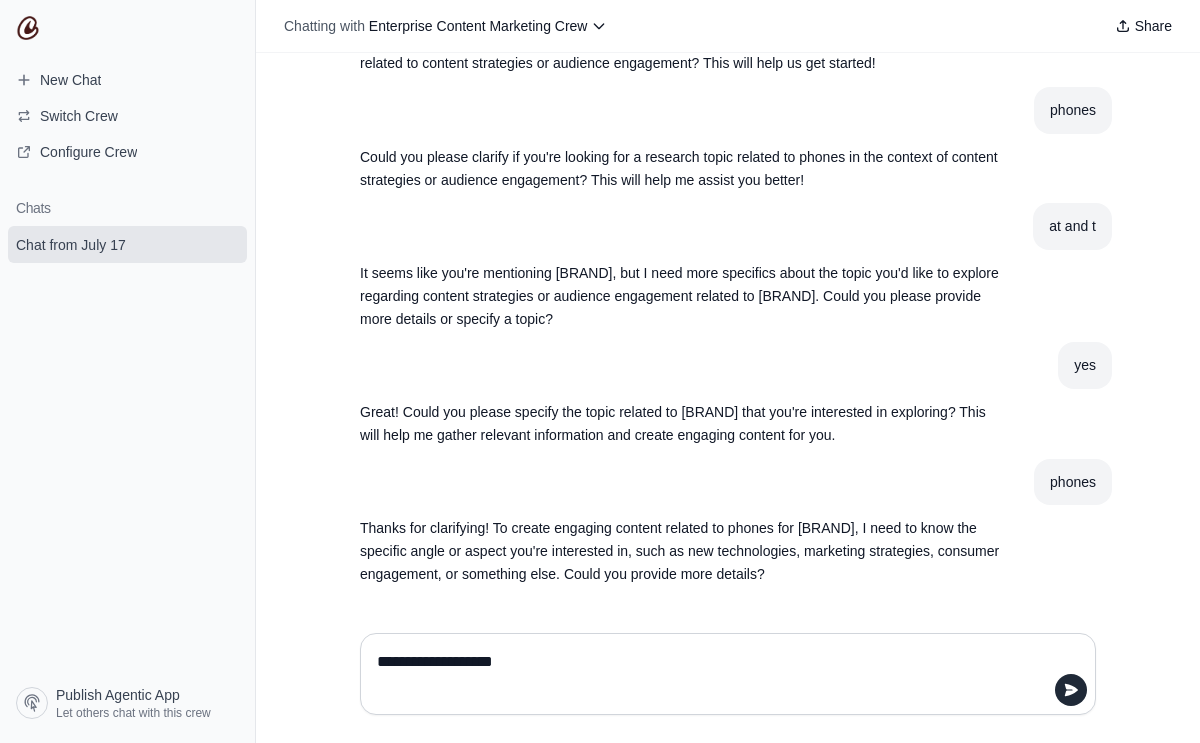 type 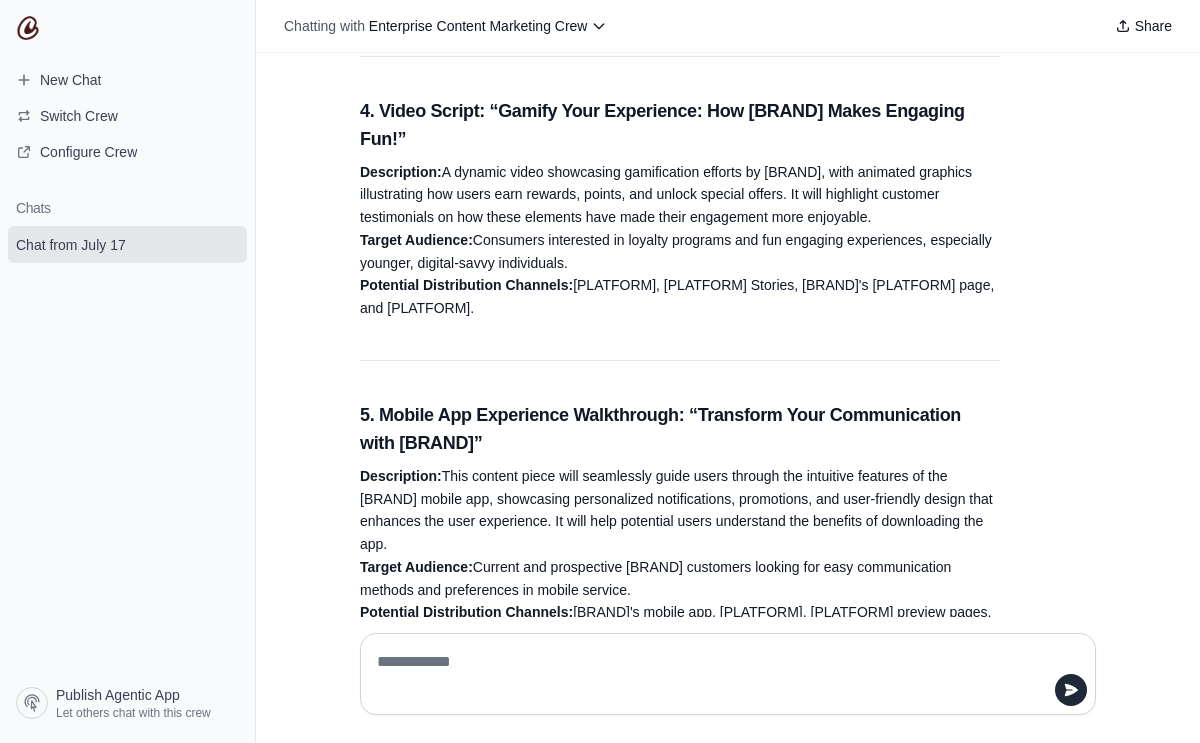 scroll, scrollTop: 1753, scrollLeft: 0, axis: vertical 